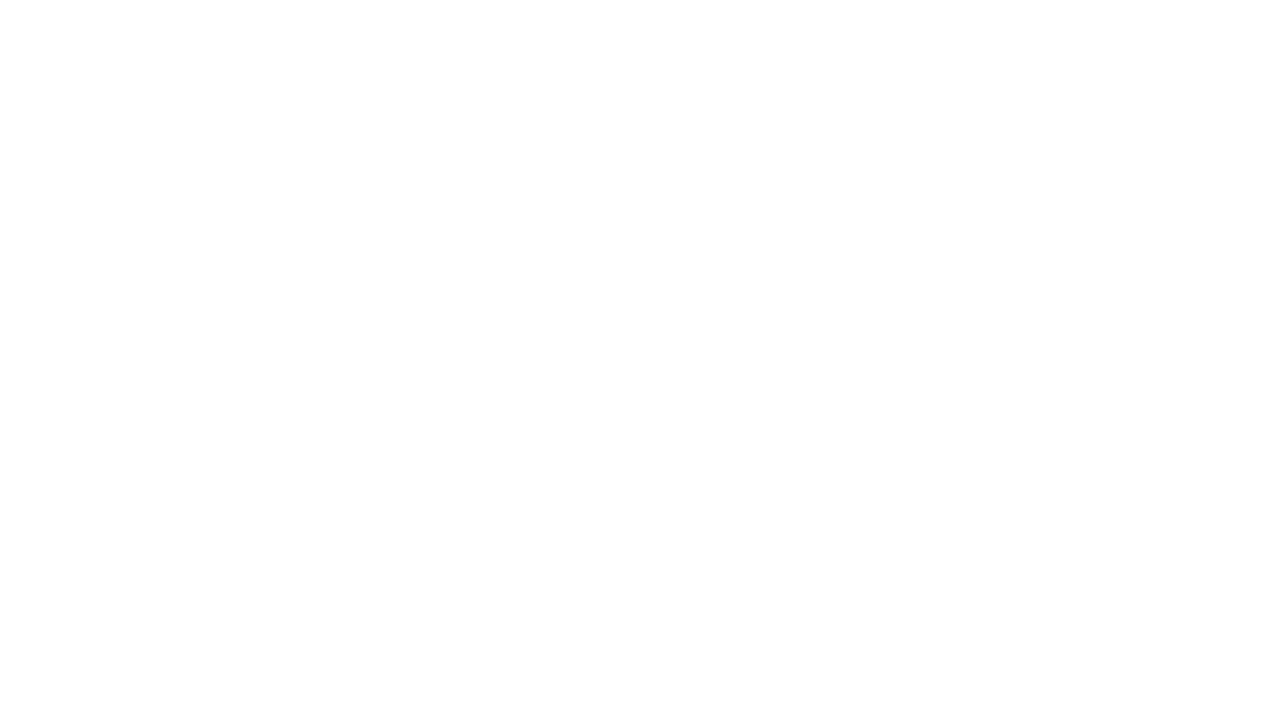 scroll, scrollTop: 0, scrollLeft: 0, axis: both 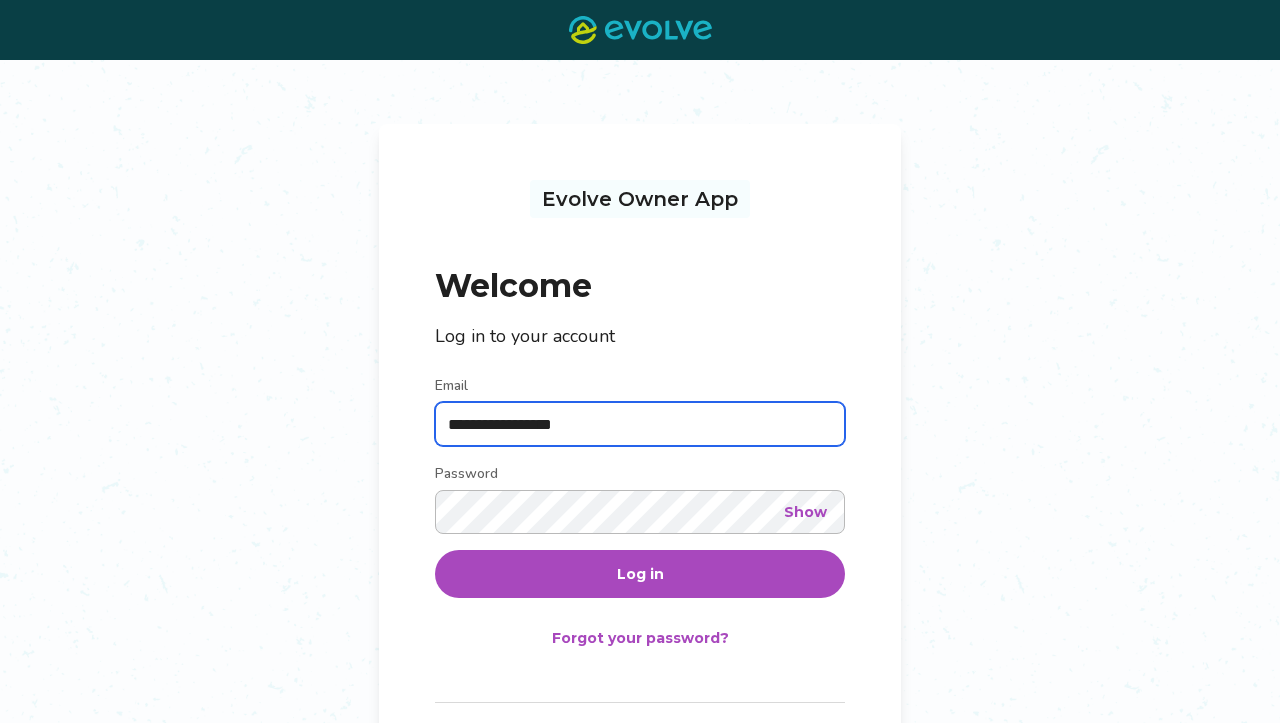 type on "**********" 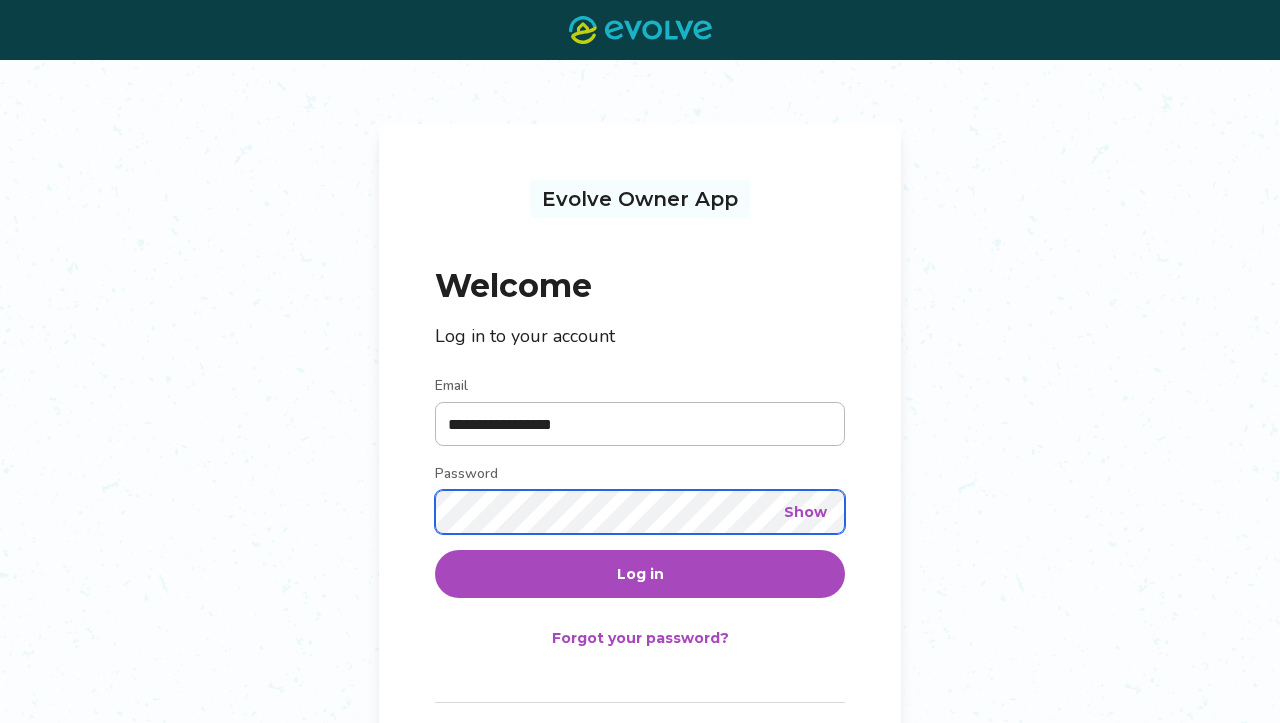 click on "Log in" at bounding box center [640, 574] 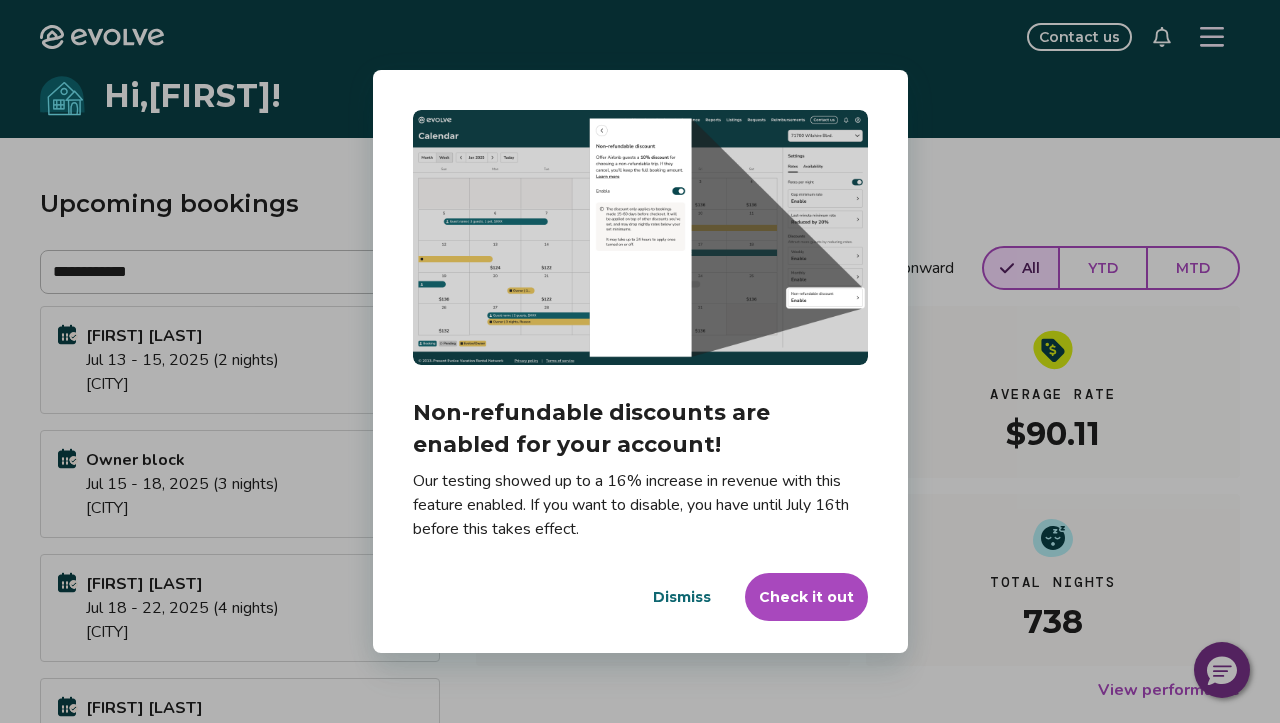 click on "Dismiss" at bounding box center [682, 597] 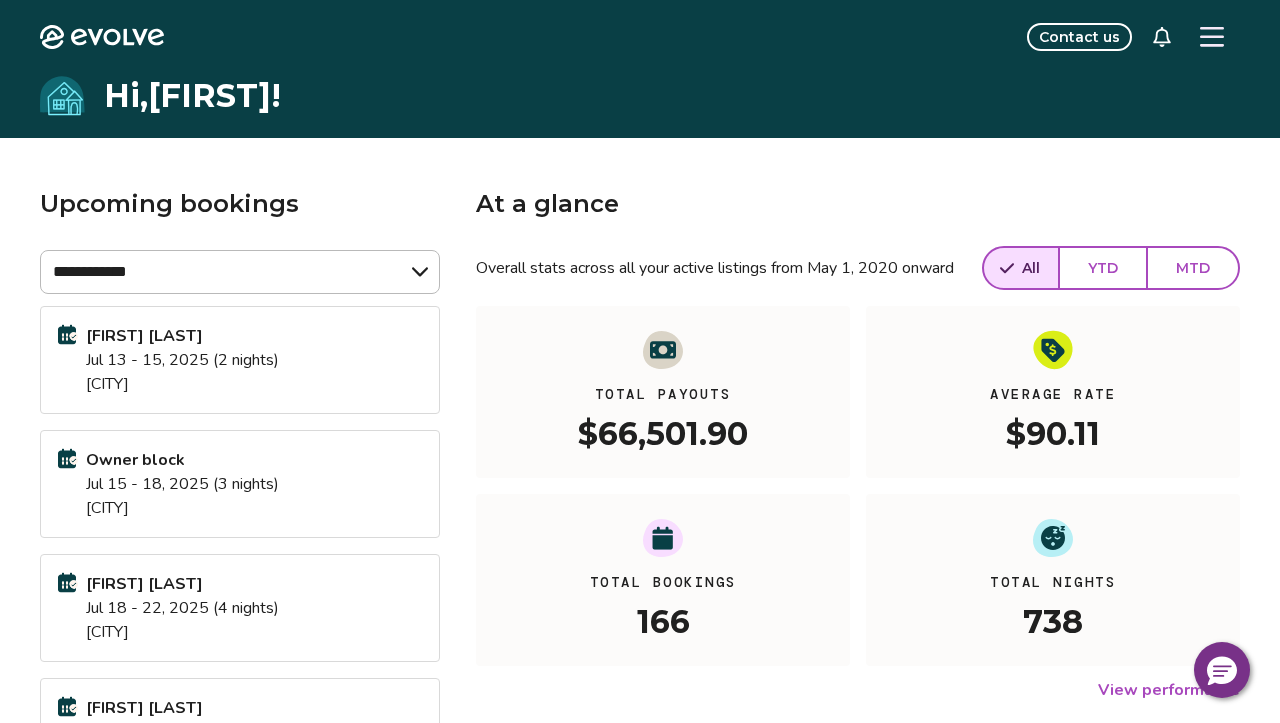 click at bounding box center [1212, 37] 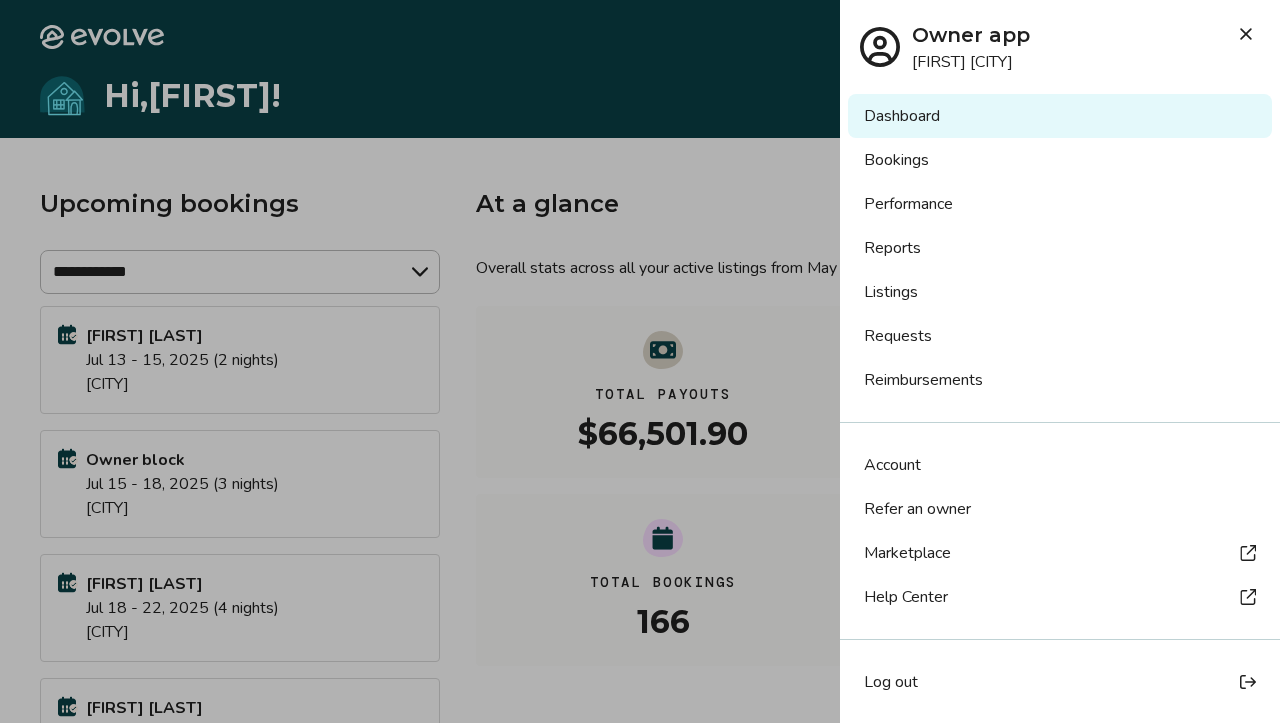 click on "Bookings" at bounding box center [1060, 160] 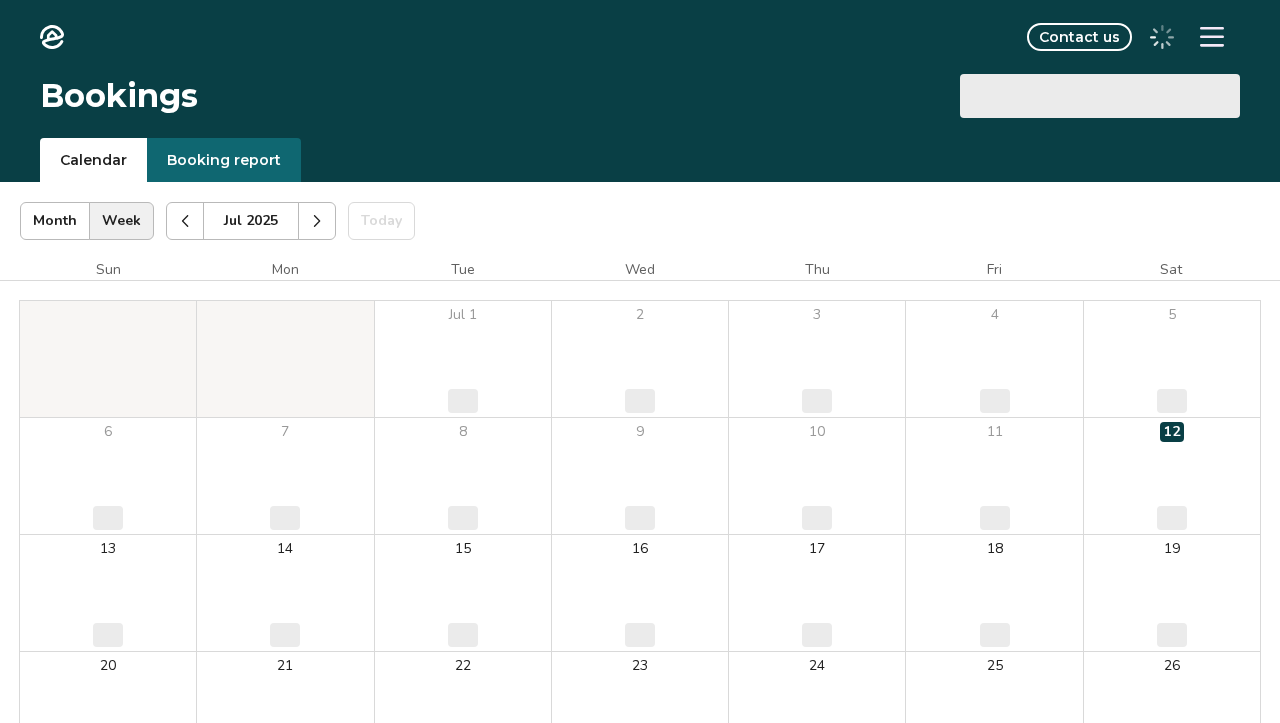 scroll, scrollTop: 0, scrollLeft: 0, axis: both 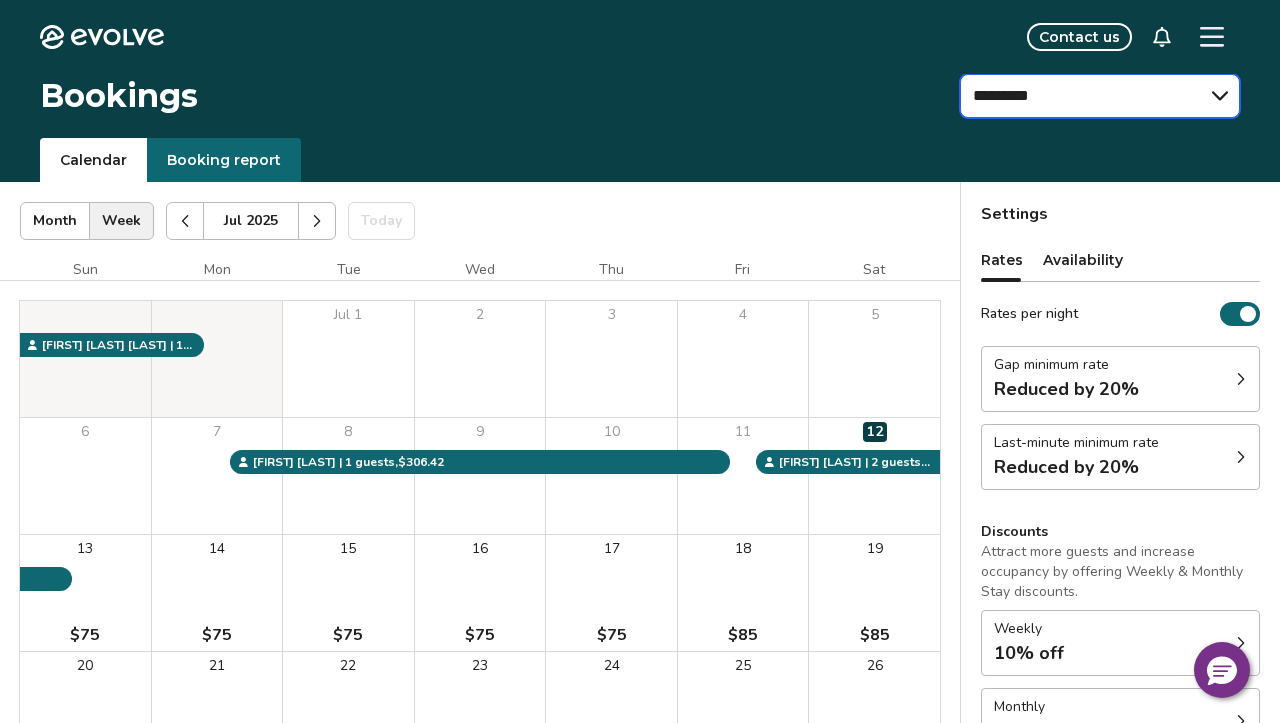 select on "**********" 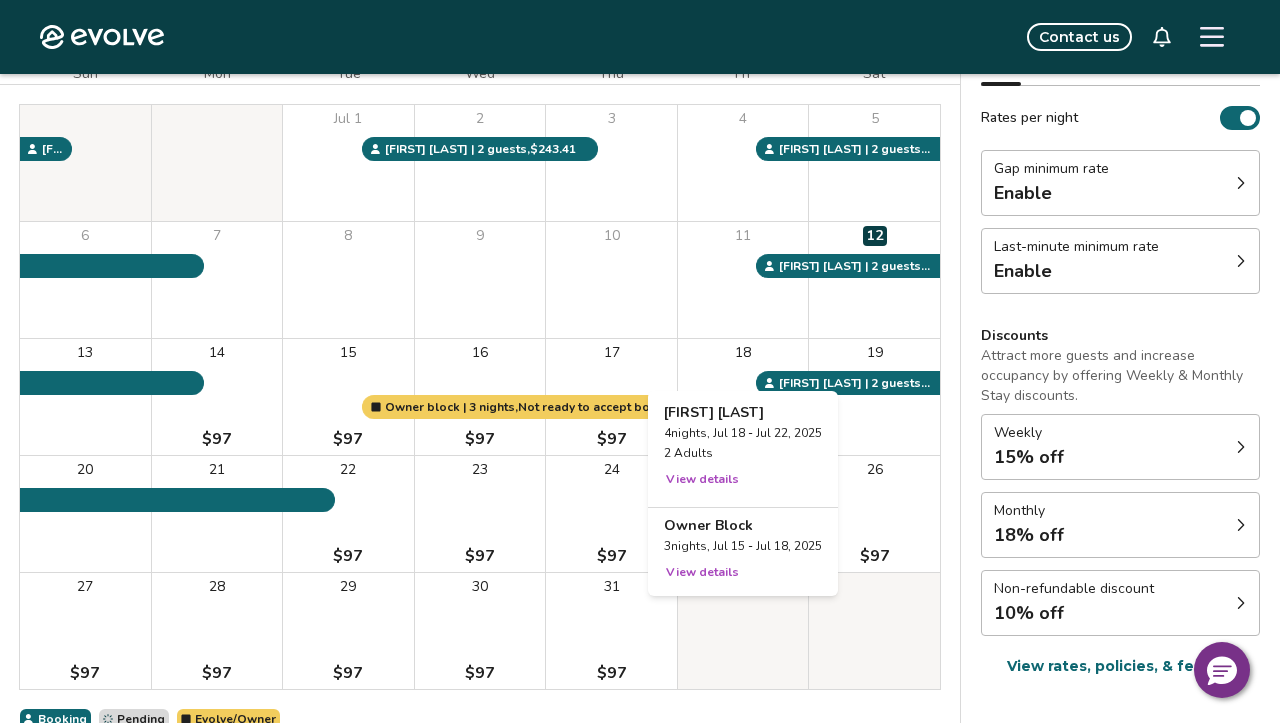 scroll, scrollTop: 235, scrollLeft: 0, axis: vertical 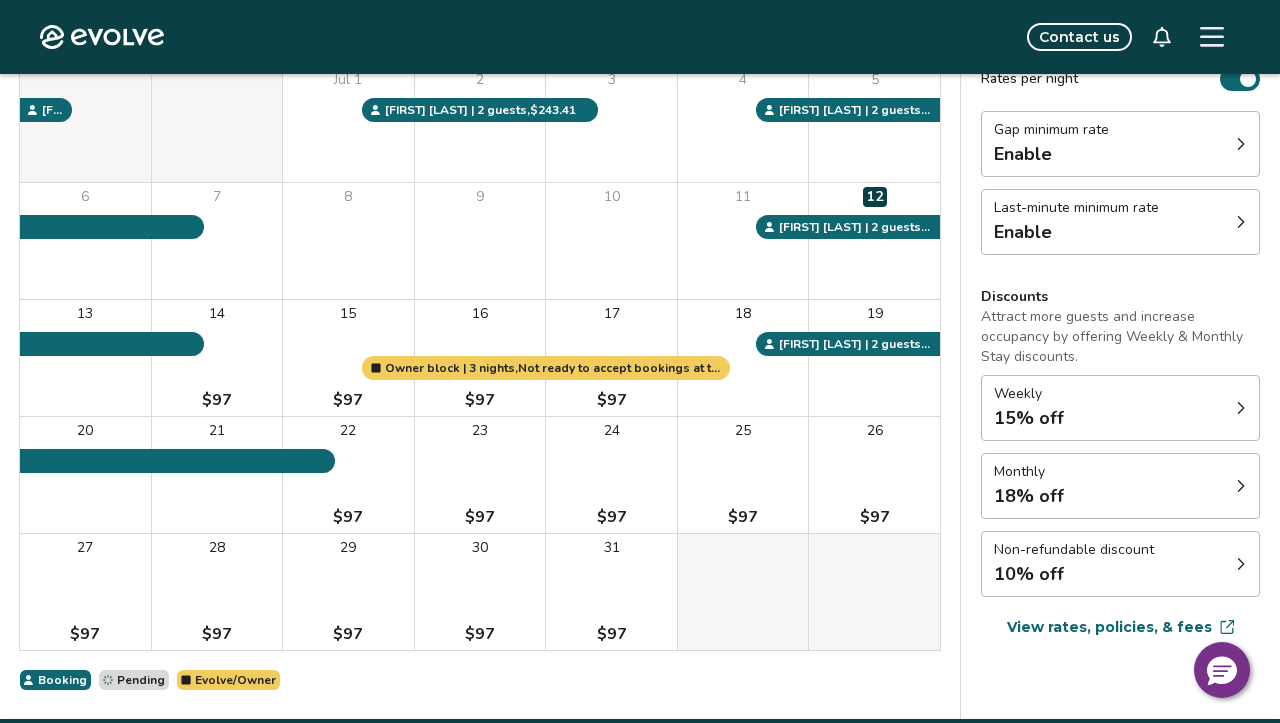 click on "23 $97" at bounding box center [480, 475] 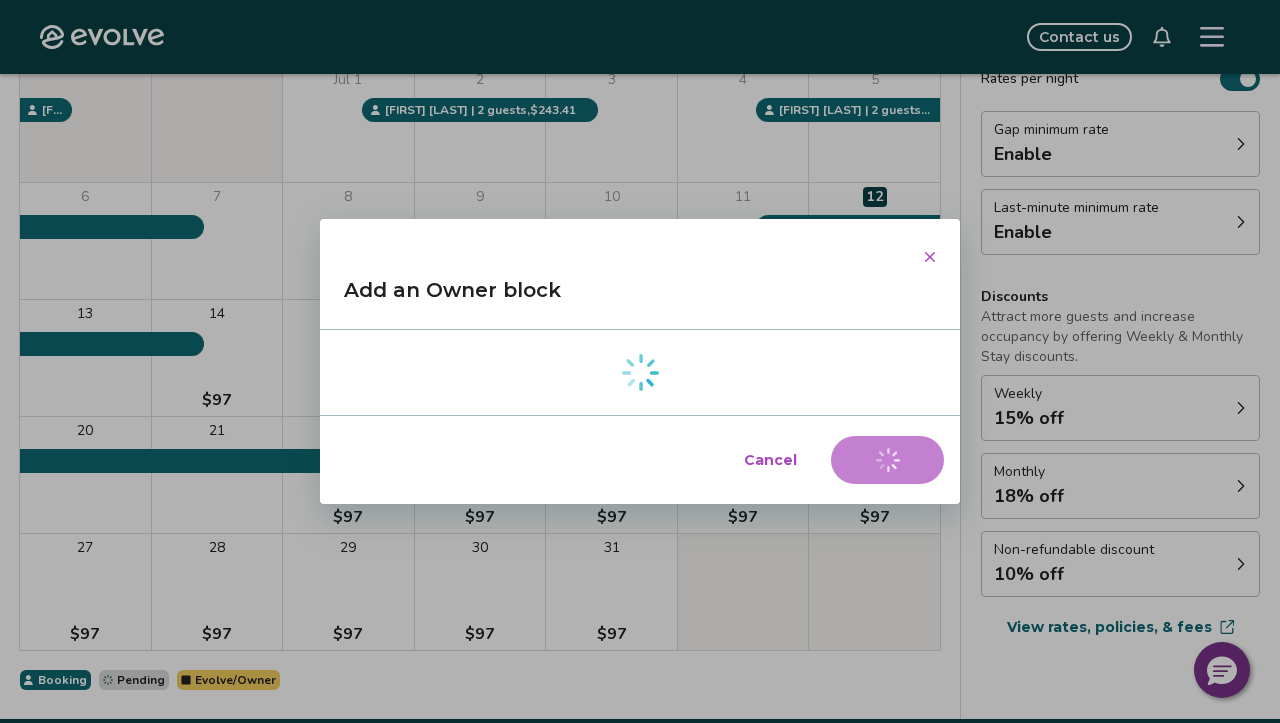 select on "**********" 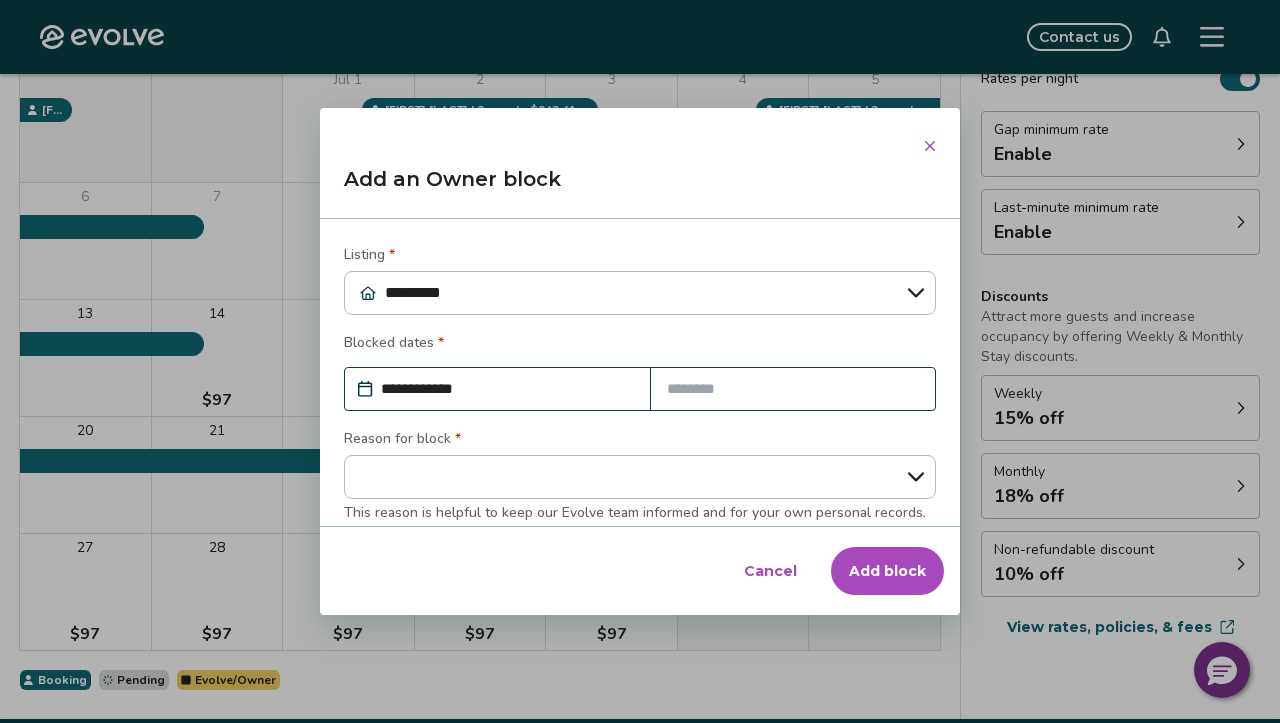 click at bounding box center [793, 389] 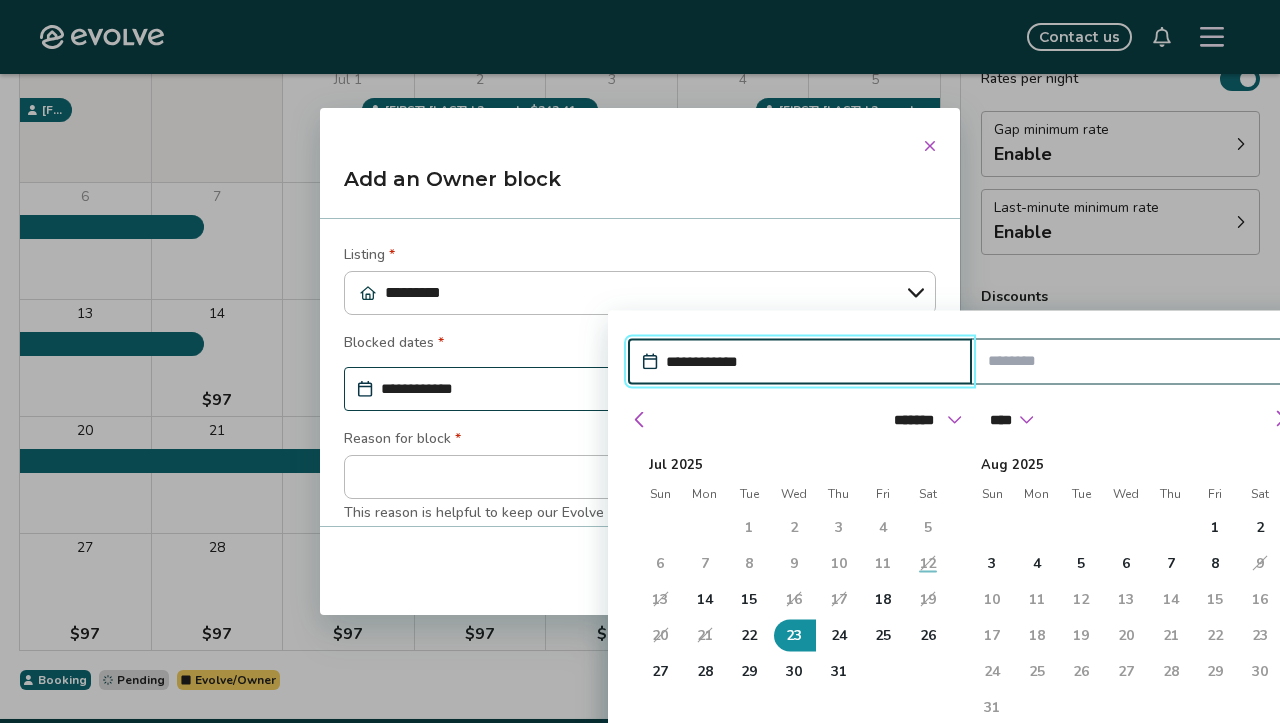 scroll, scrollTop: 160, scrollLeft: 0, axis: vertical 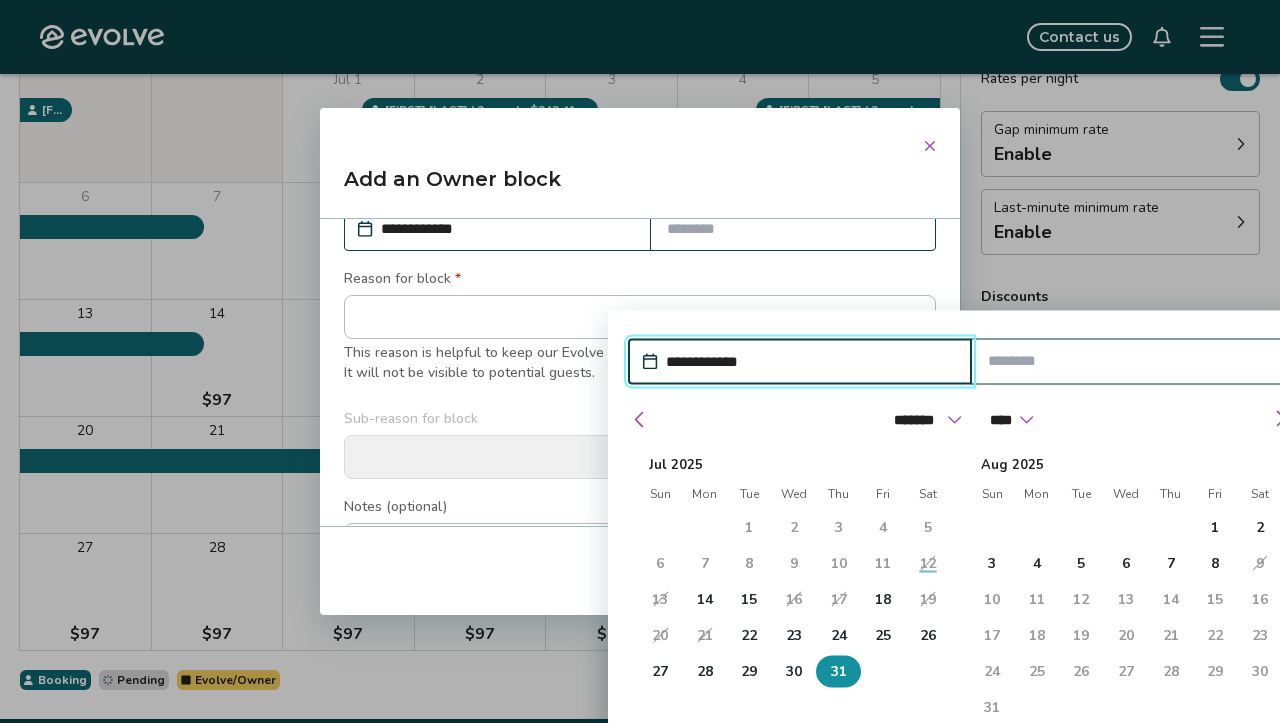 click on "31" at bounding box center (839, 672) 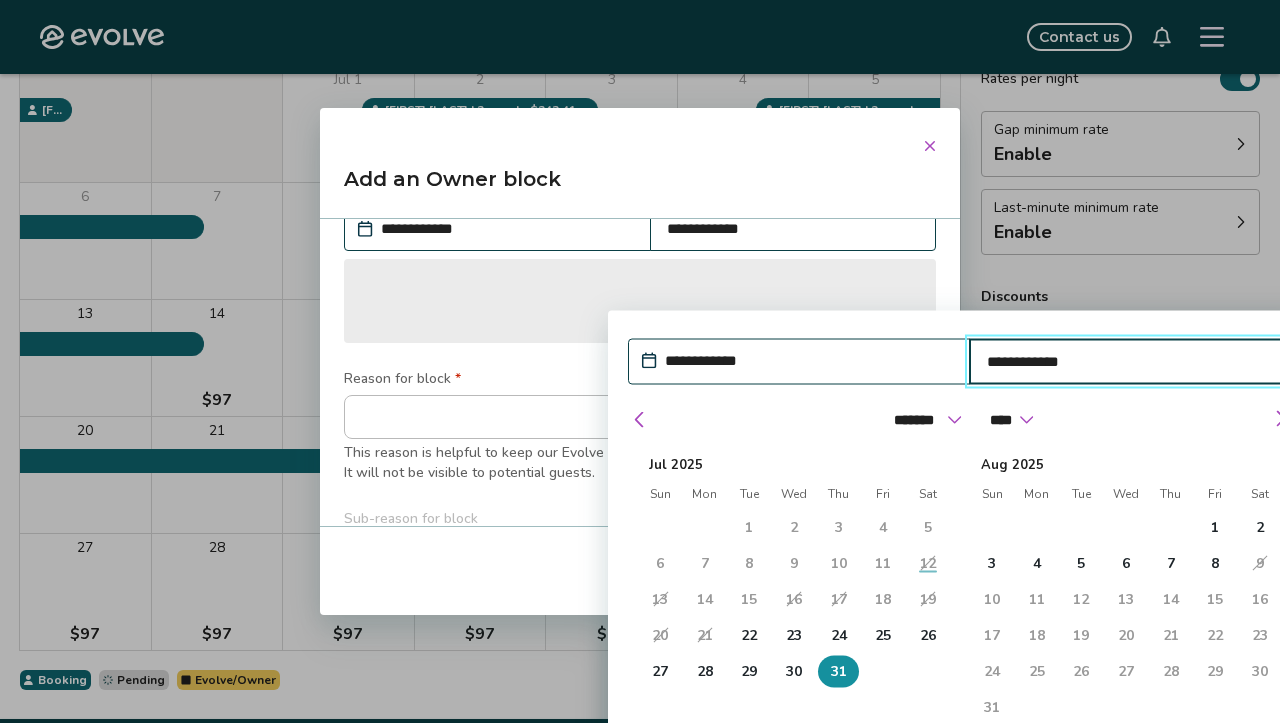 type on "*" 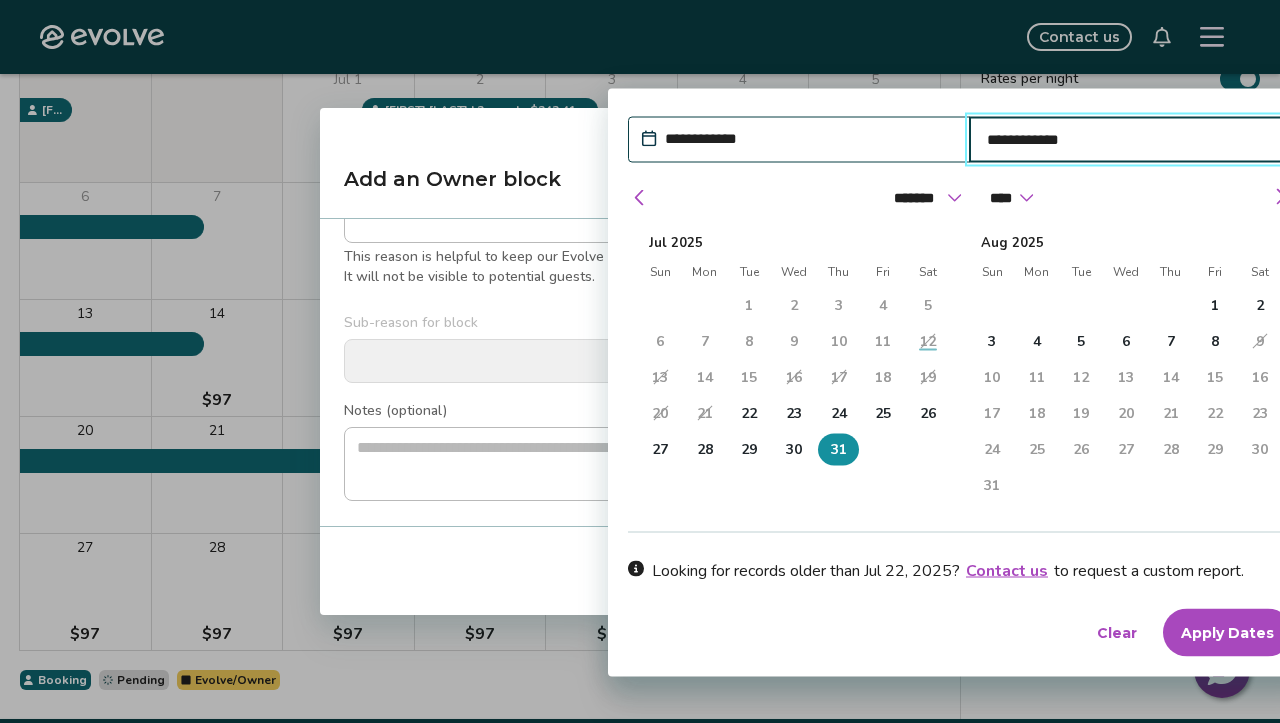 scroll, scrollTop: 381, scrollLeft: 0, axis: vertical 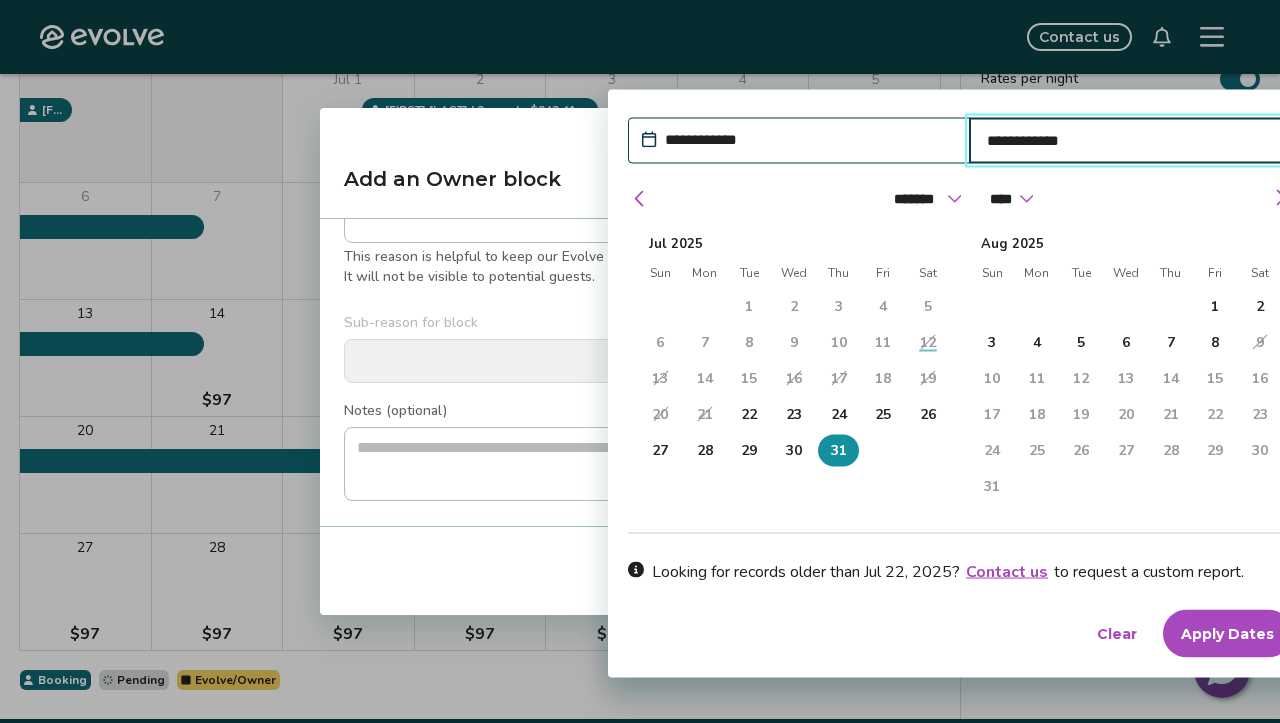 click on "Apply Dates" at bounding box center (1227, 634) 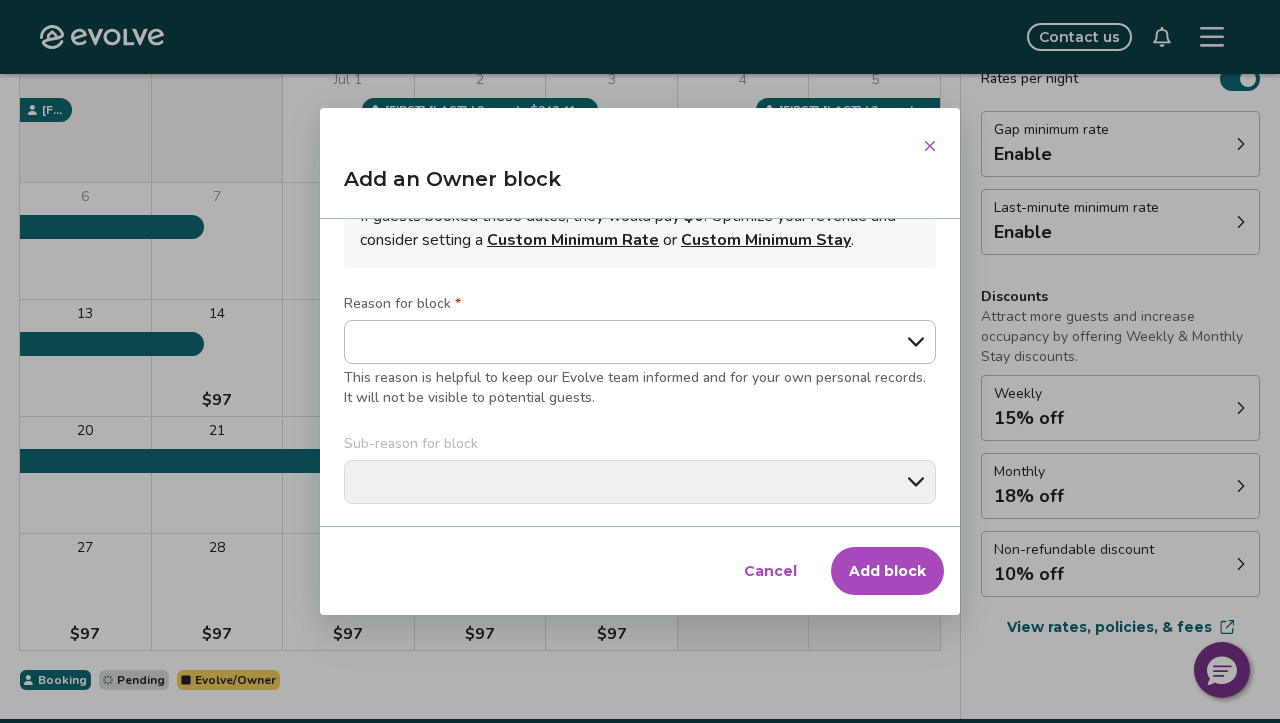 scroll, scrollTop: 271, scrollLeft: 0, axis: vertical 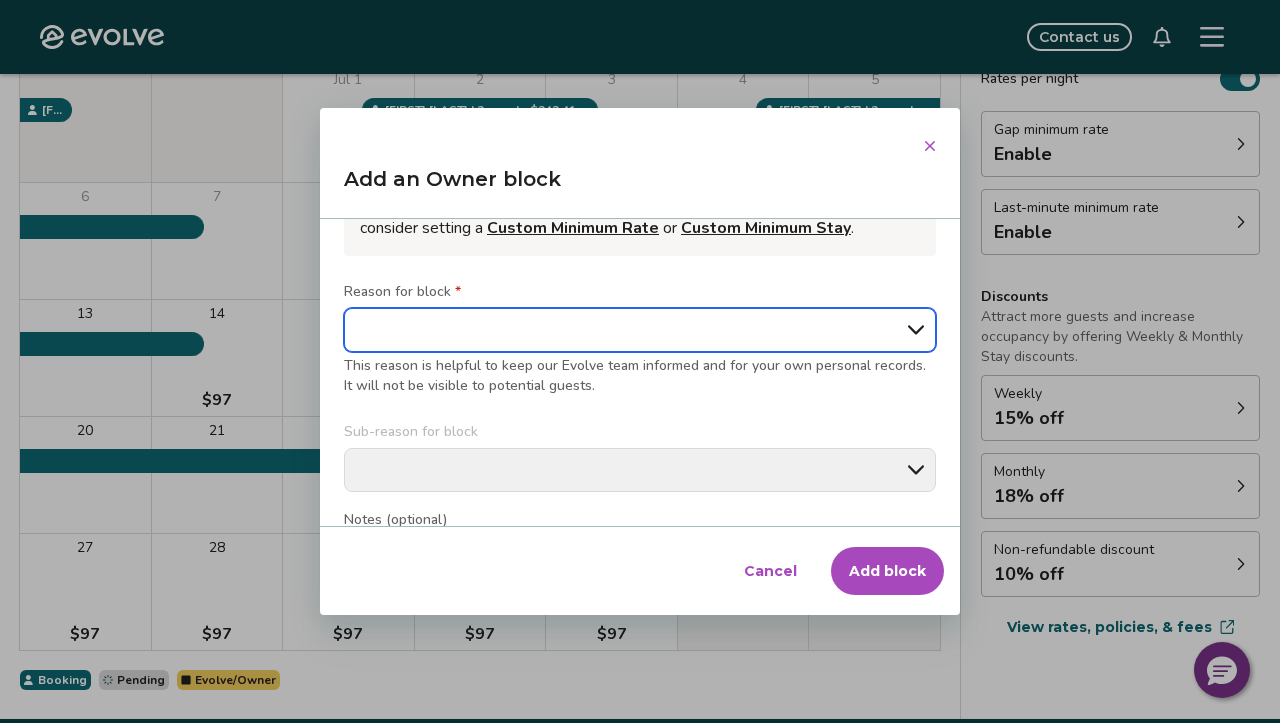 select on "**********" 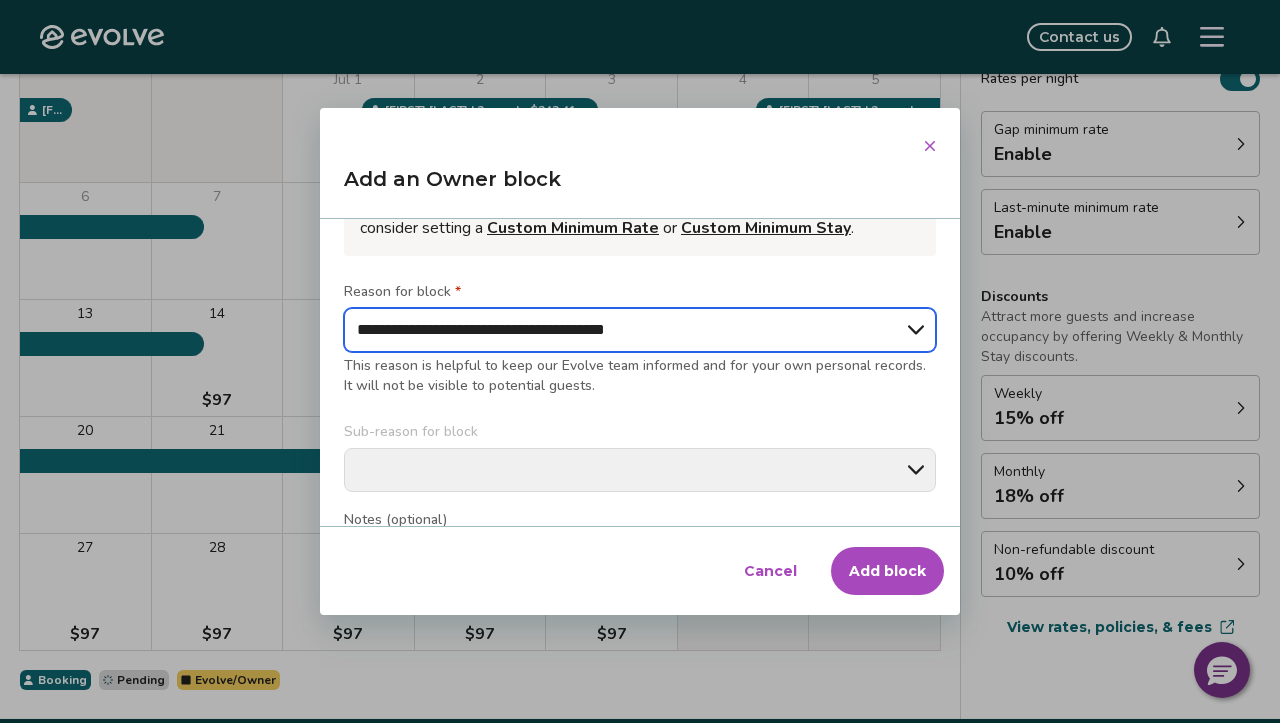 type on "*" 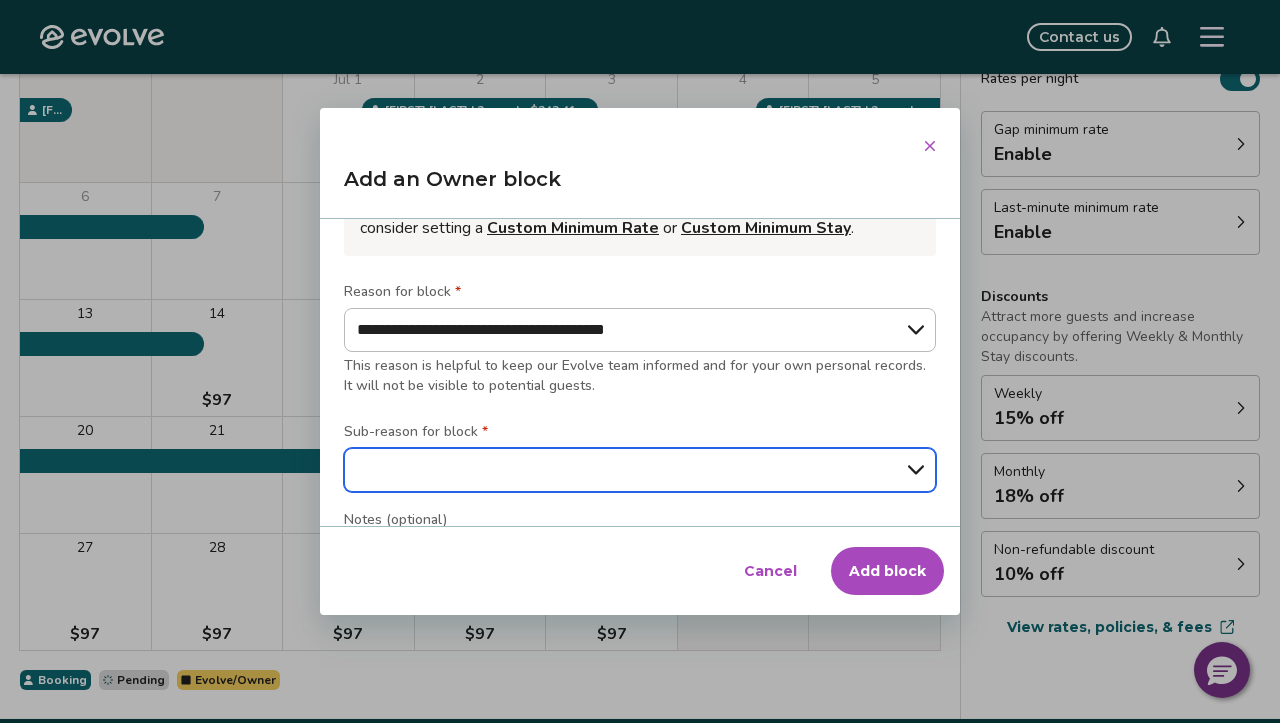 select on "**********" 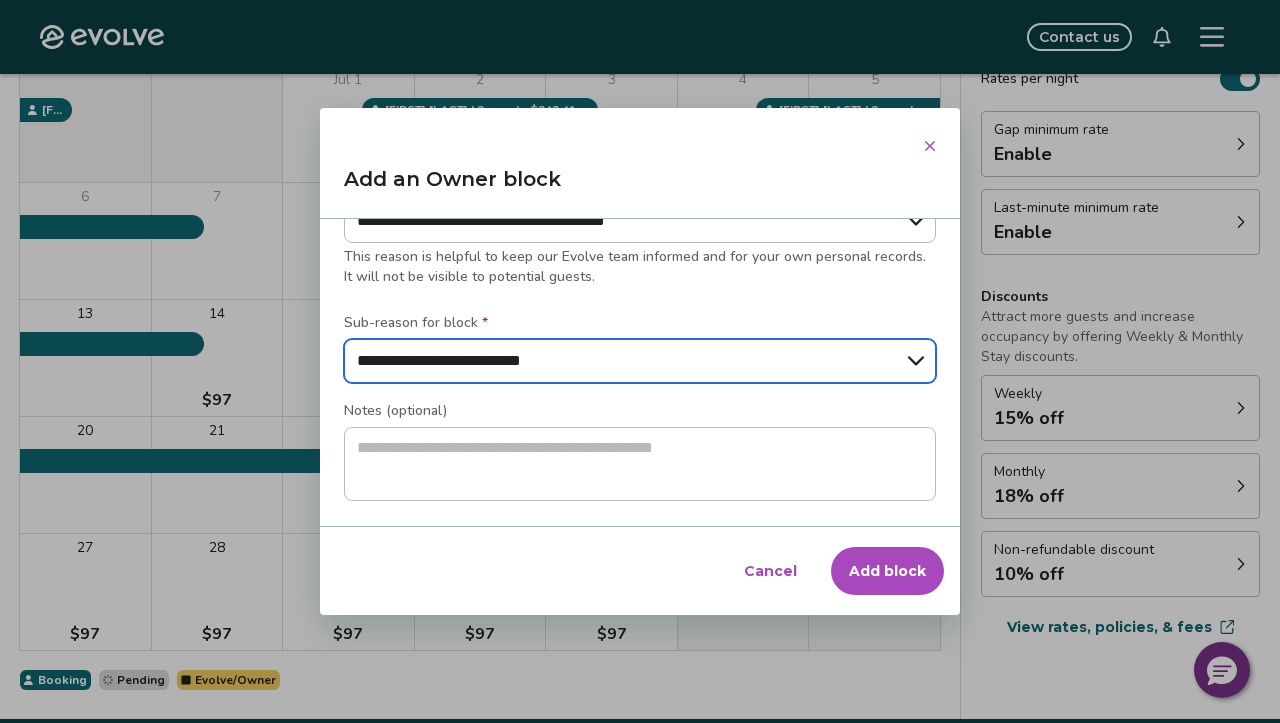 scroll, scrollTop: 381, scrollLeft: 0, axis: vertical 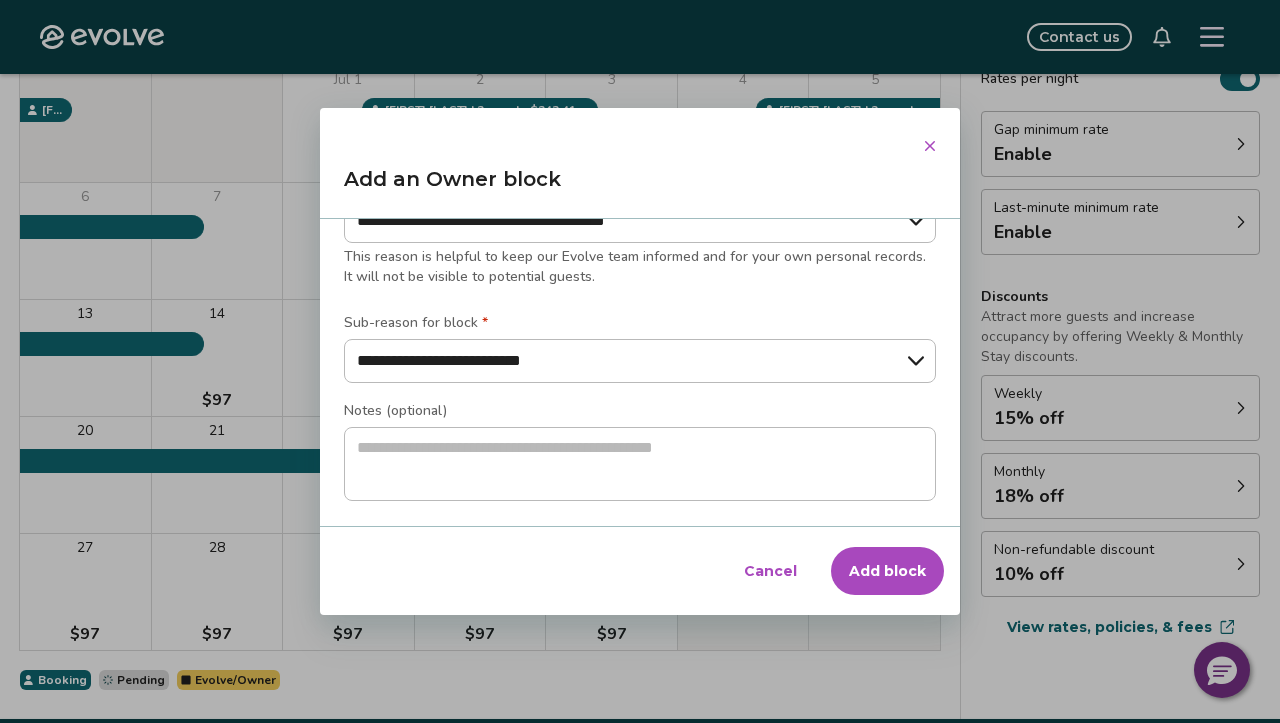 click on "Add block" at bounding box center [887, 571] 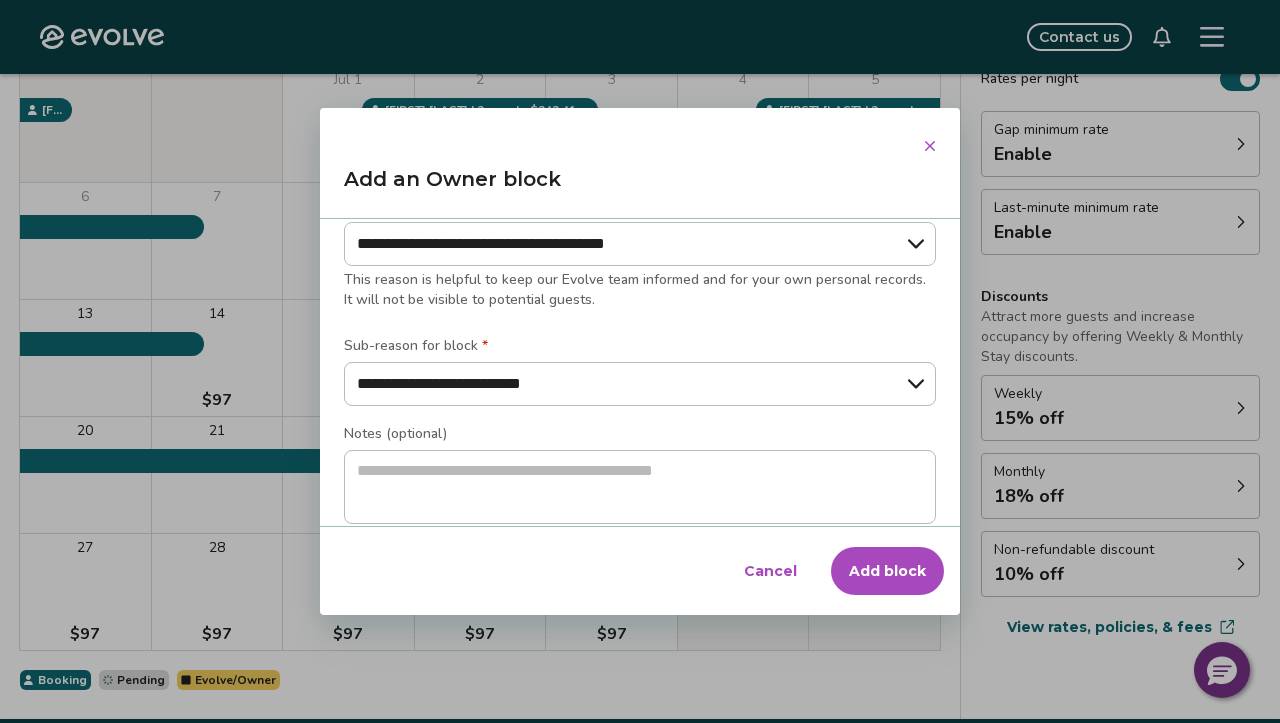 click on "Add block" at bounding box center [887, 571] 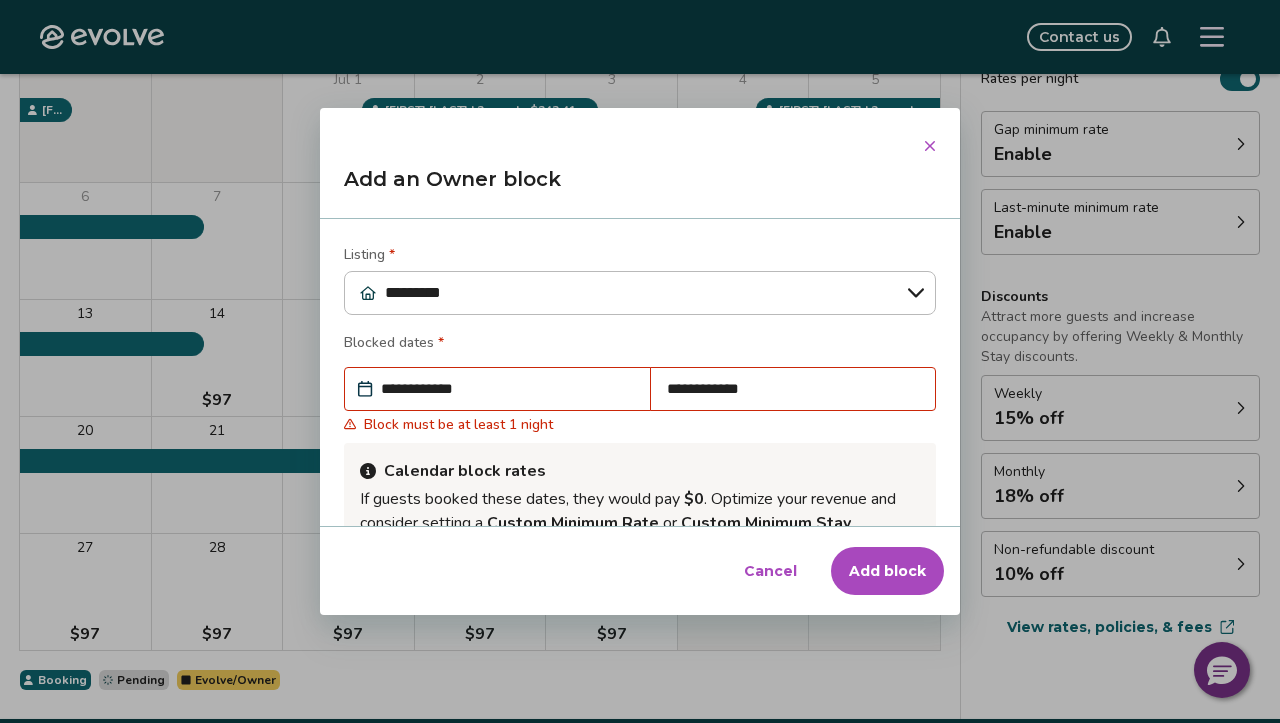 scroll, scrollTop: 0, scrollLeft: 0, axis: both 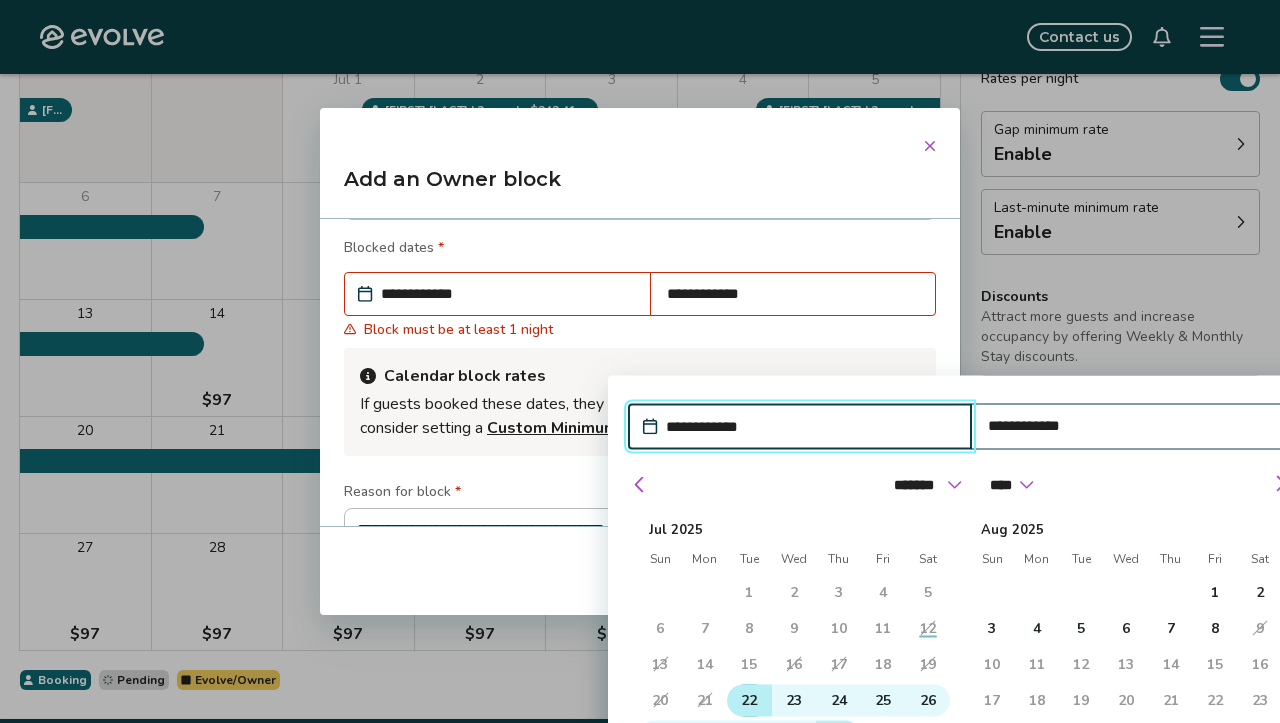 click on "22" at bounding box center [749, 701] 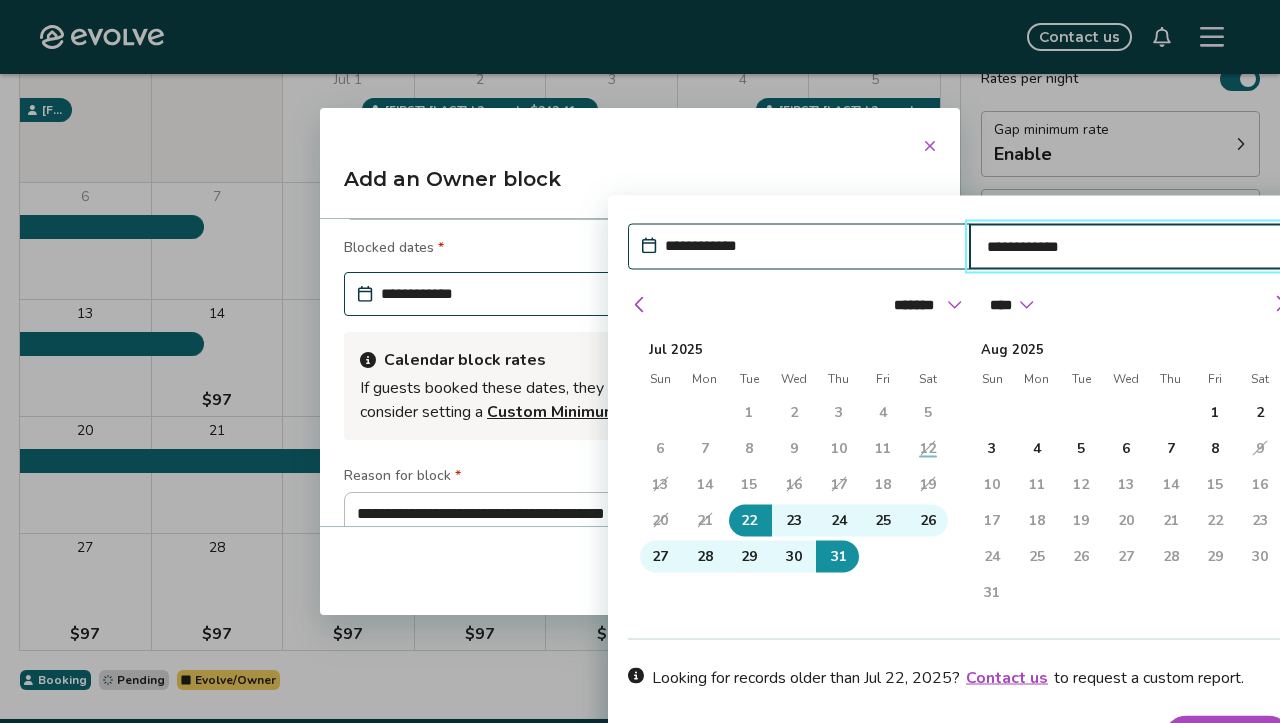 scroll, scrollTop: 275, scrollLeft: 0, axis: vertical 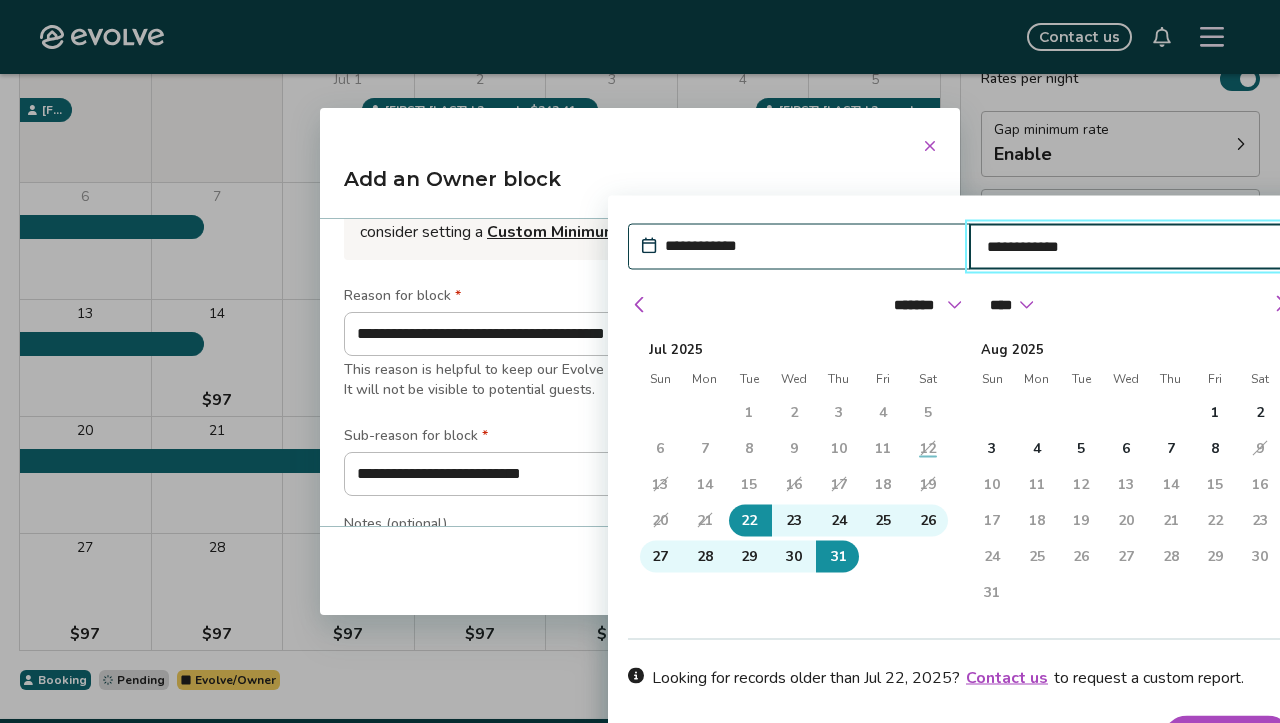 click on "Apply Dates" at bounding box center [1227, 740] 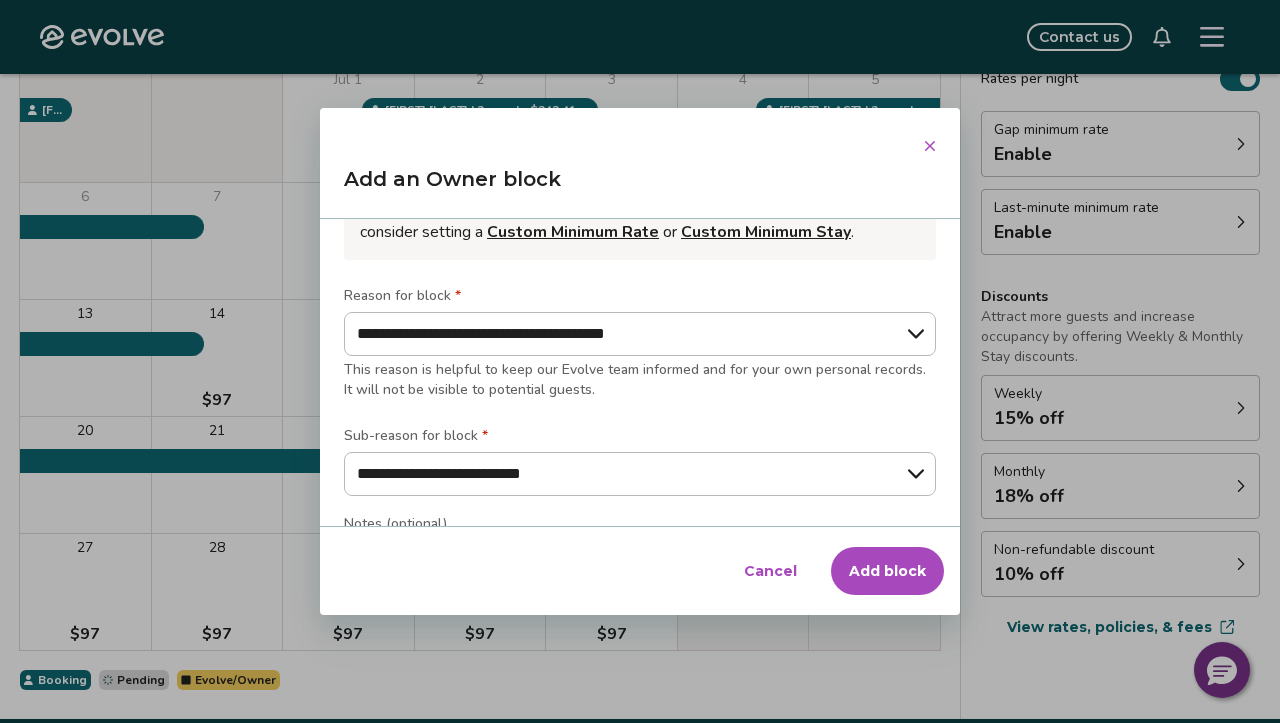 scroll, scrollTop: 14, scrollLeft: 0, axis: vertical 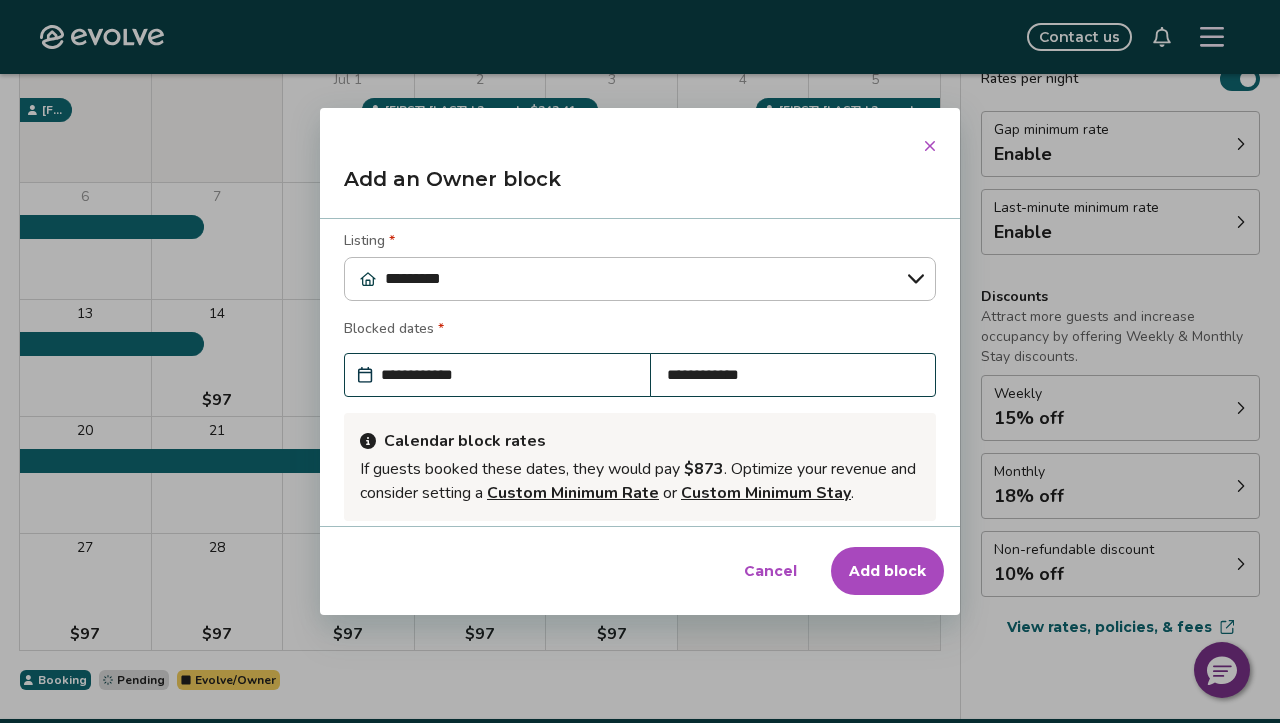 click on "Add block" at bounding box center [887, 571] 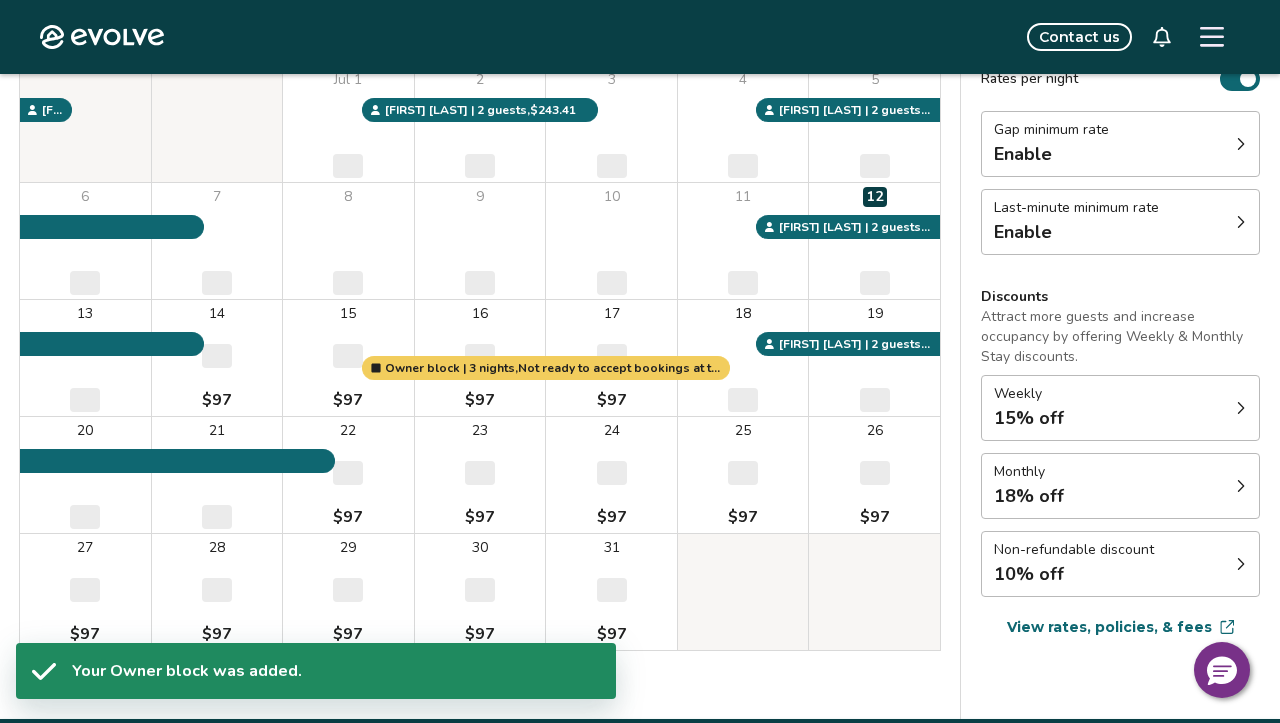 type on "*" 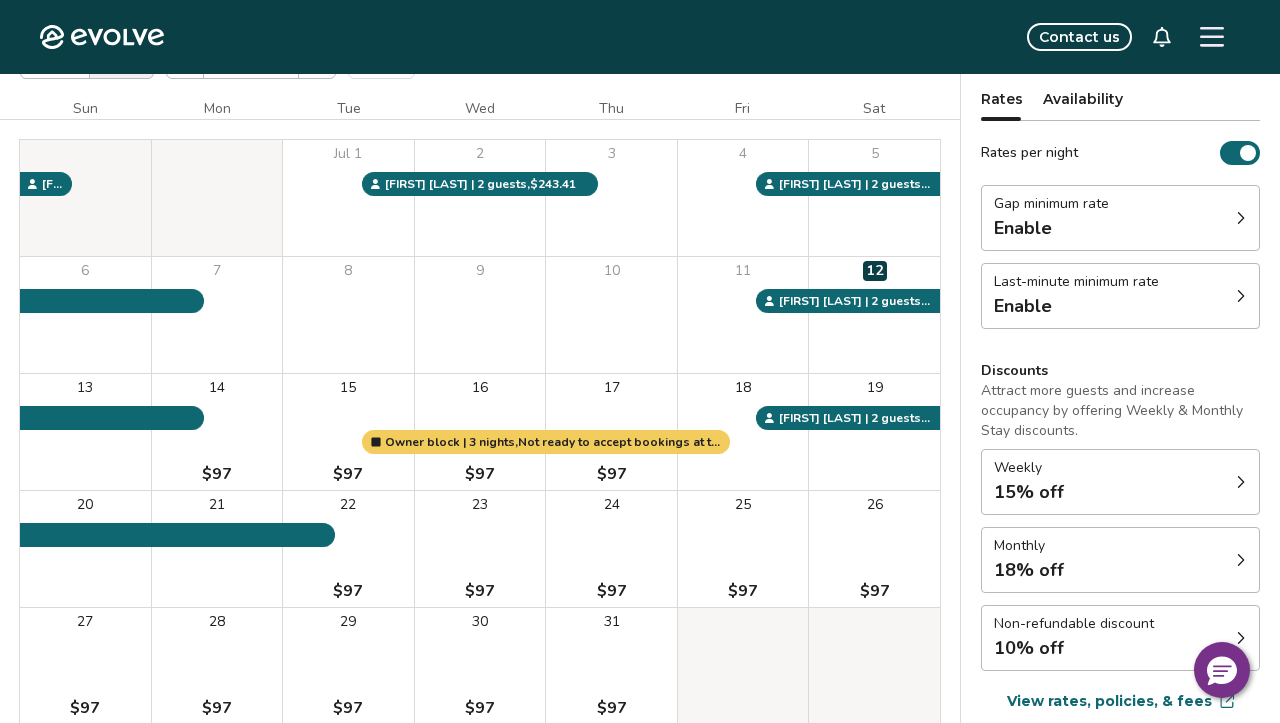 scroll, scrollTop: 0, scrollLeft: 0, axis: both 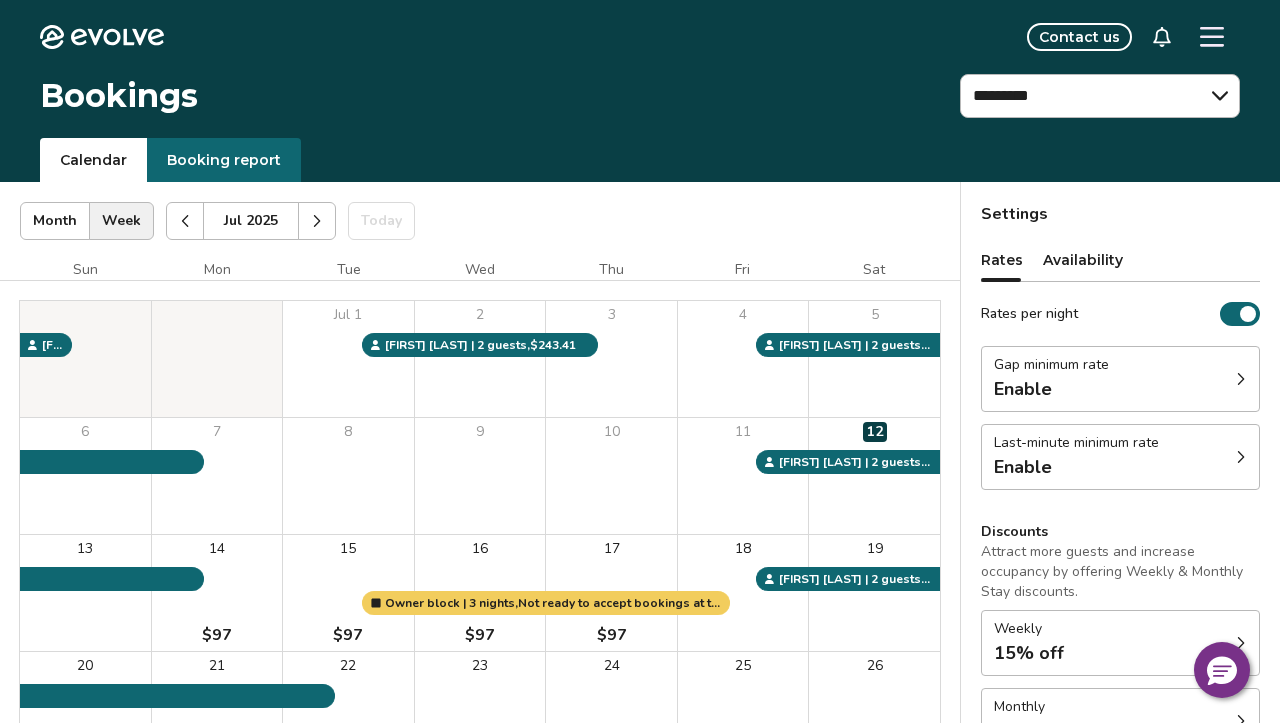 click on "**********" at bounding box center (640, 106) 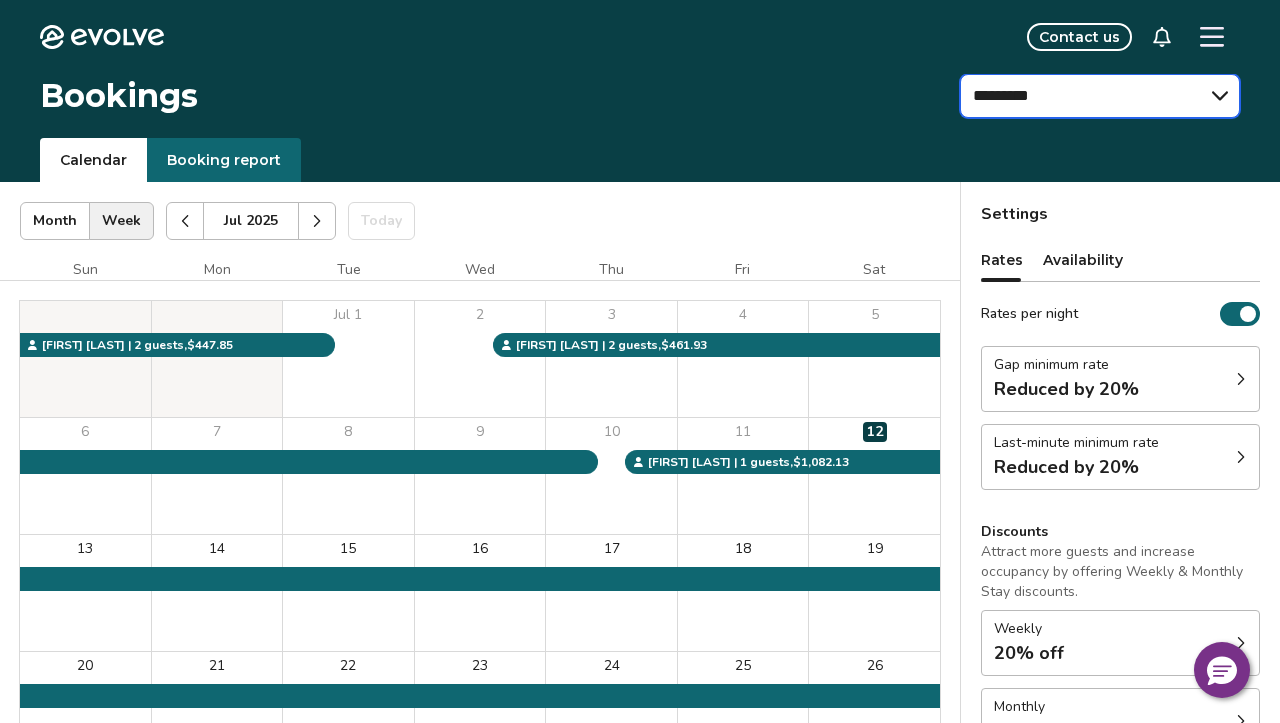 select on "**********" 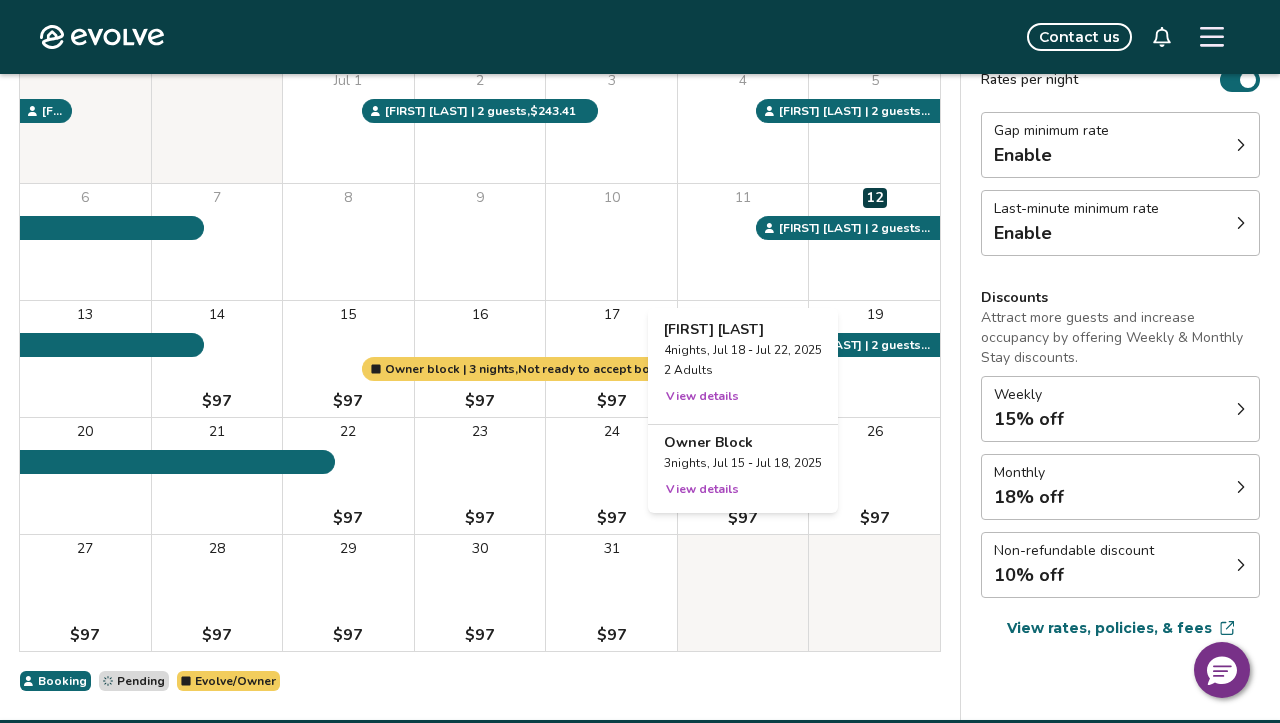 scroll, scrollTop: 311, scrollLeft: 0, axis: vertical 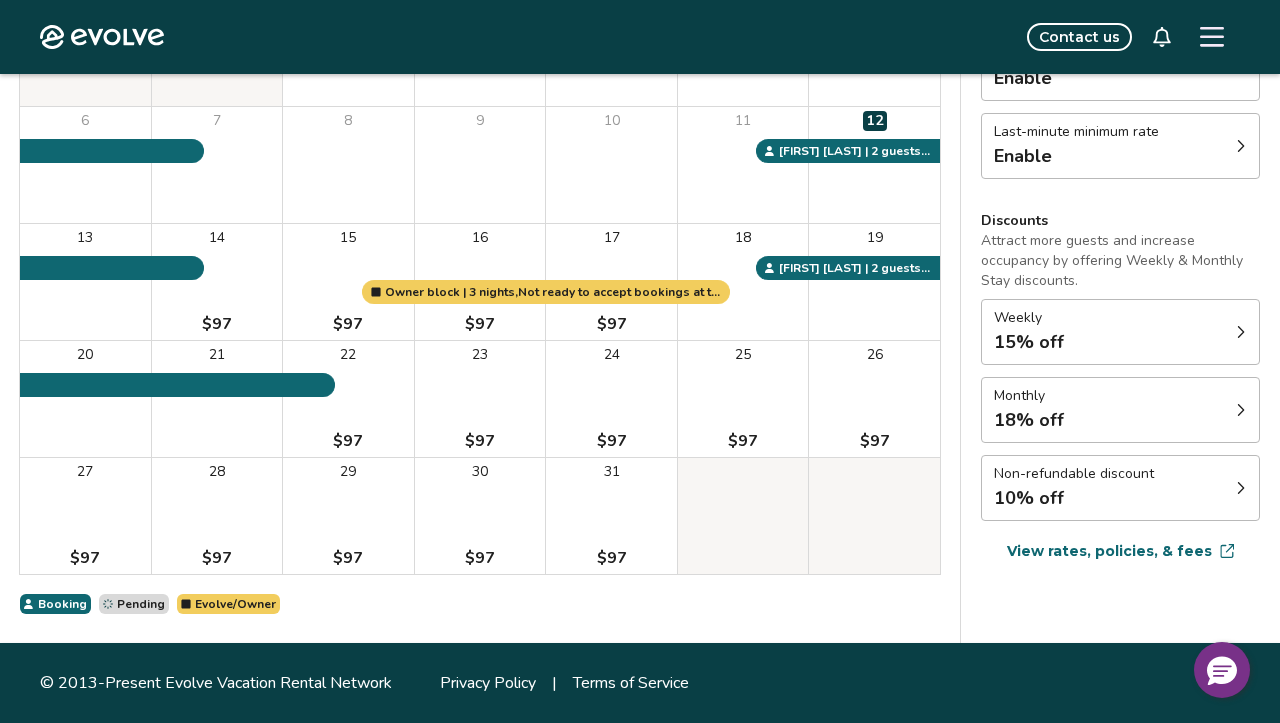 click on "Evolve" 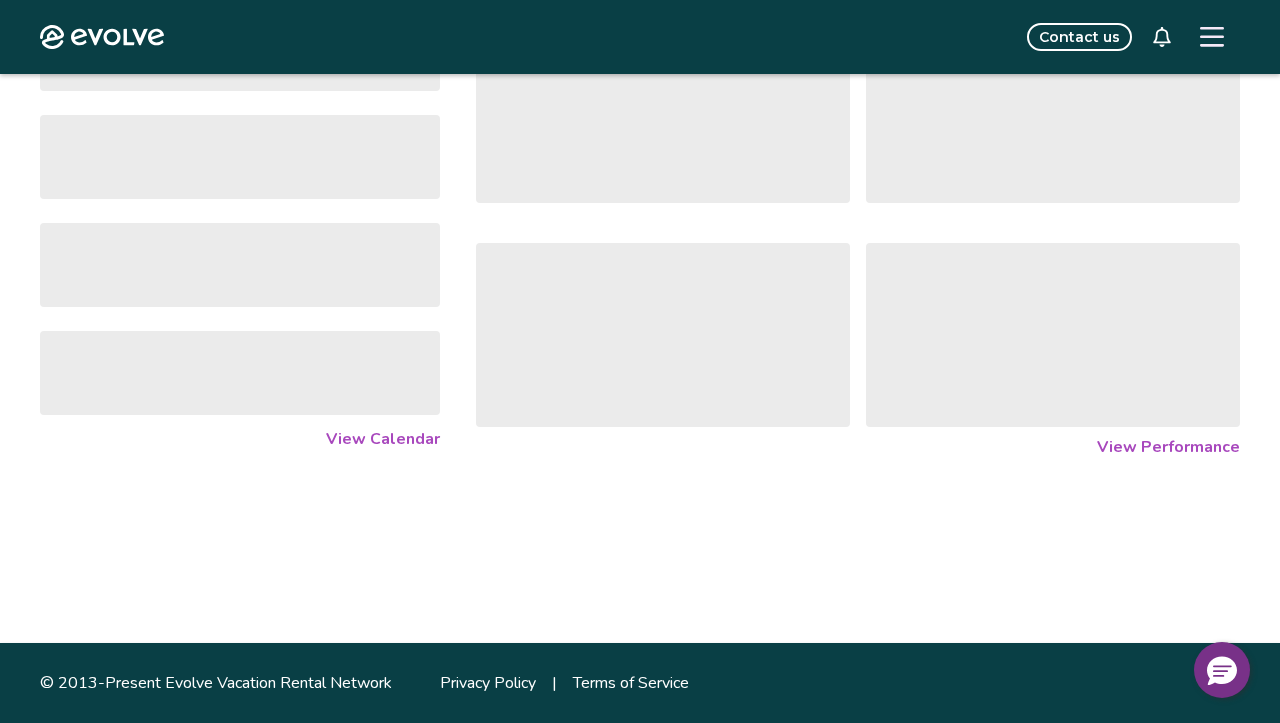 scroll, scrollTop: 0, scrollLeft: 0, axis: both 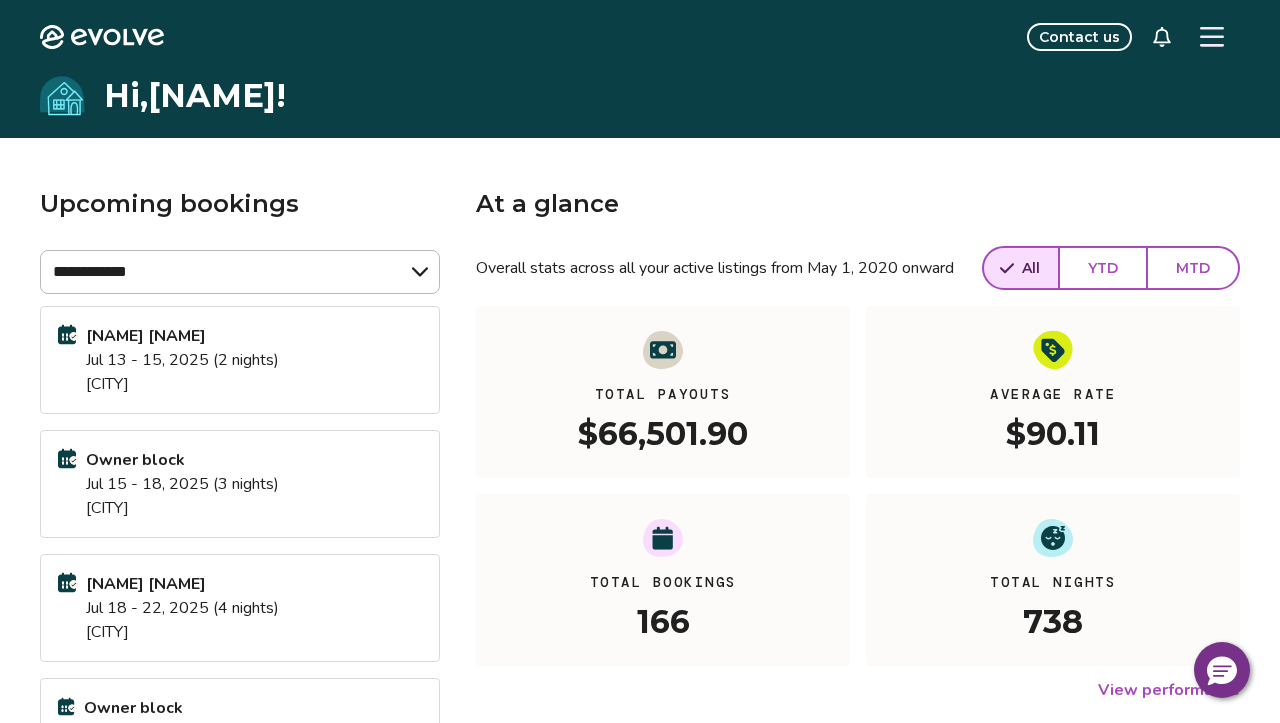 click 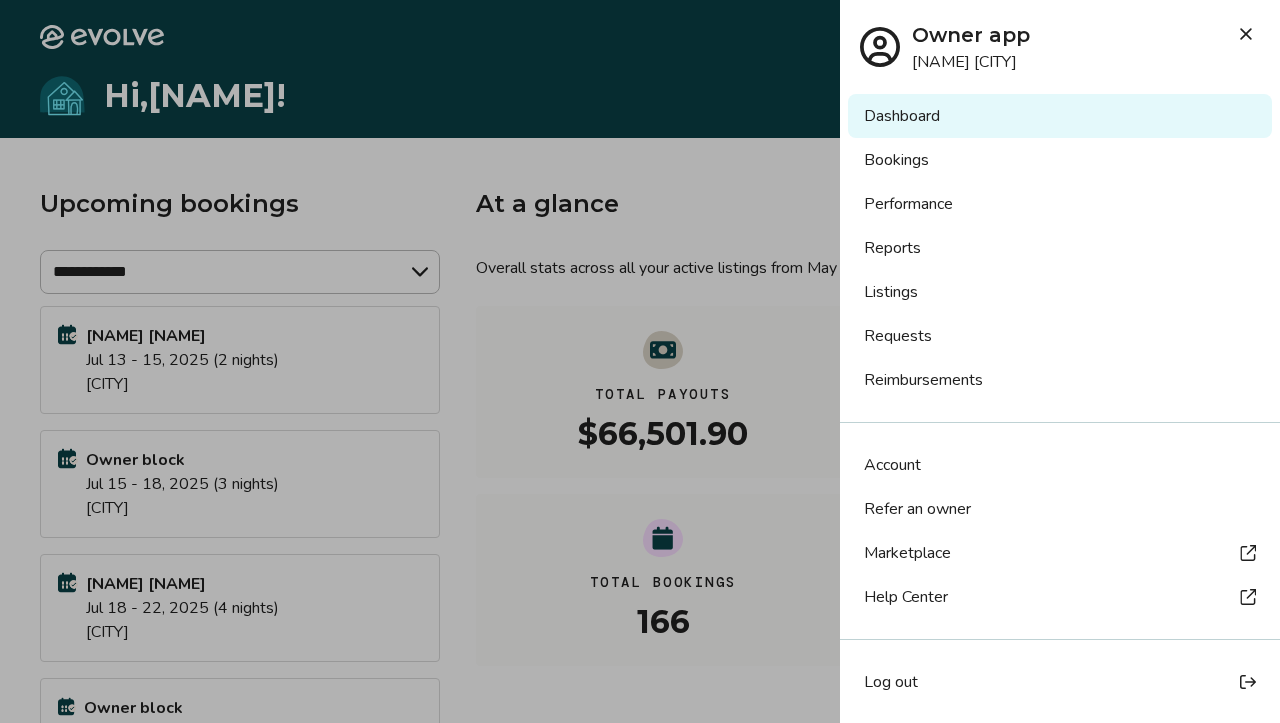 click on "Bookings" at bounding box center (1060, 160) 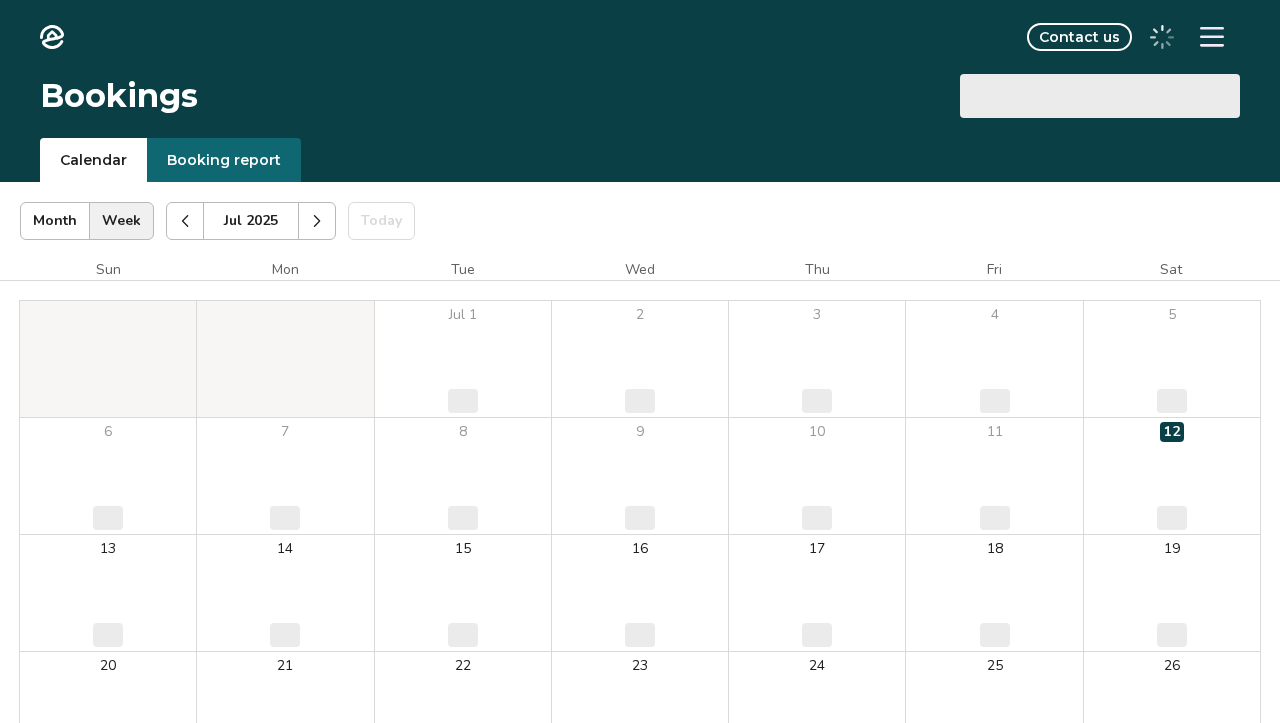 scroll, scrollTop: 0, scrollLeft: 0, axis: both 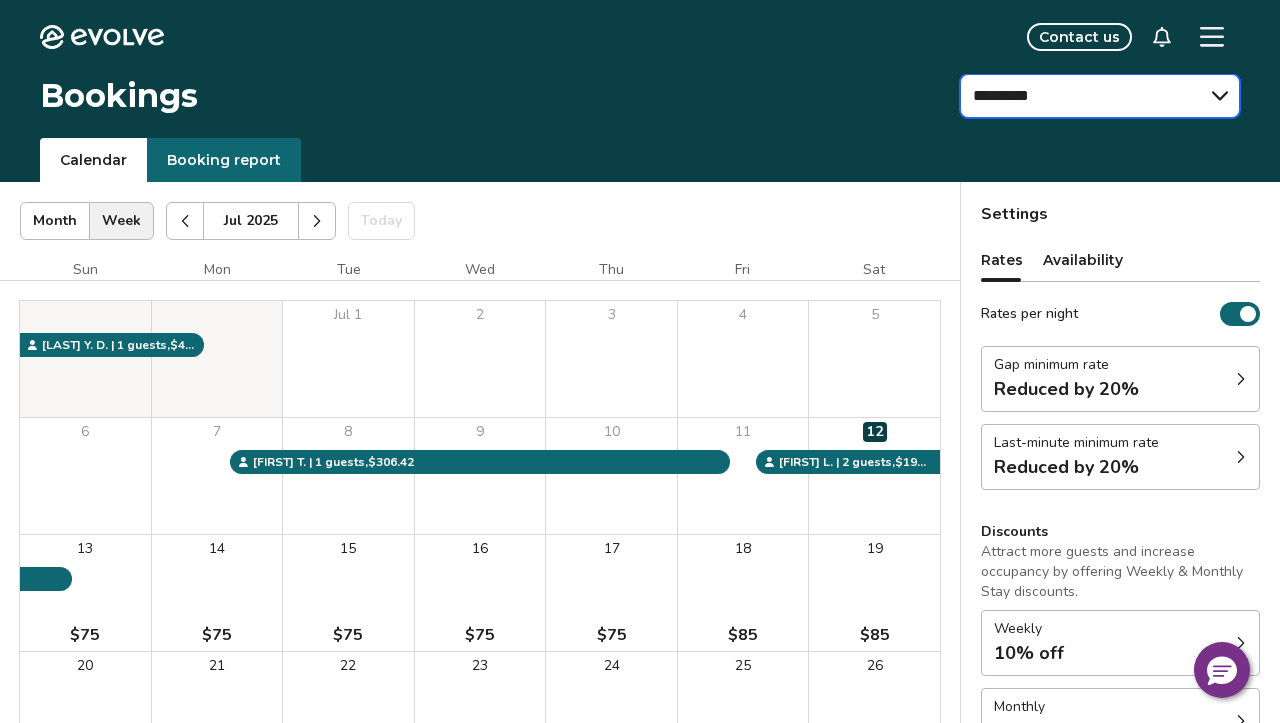 select on "**********" 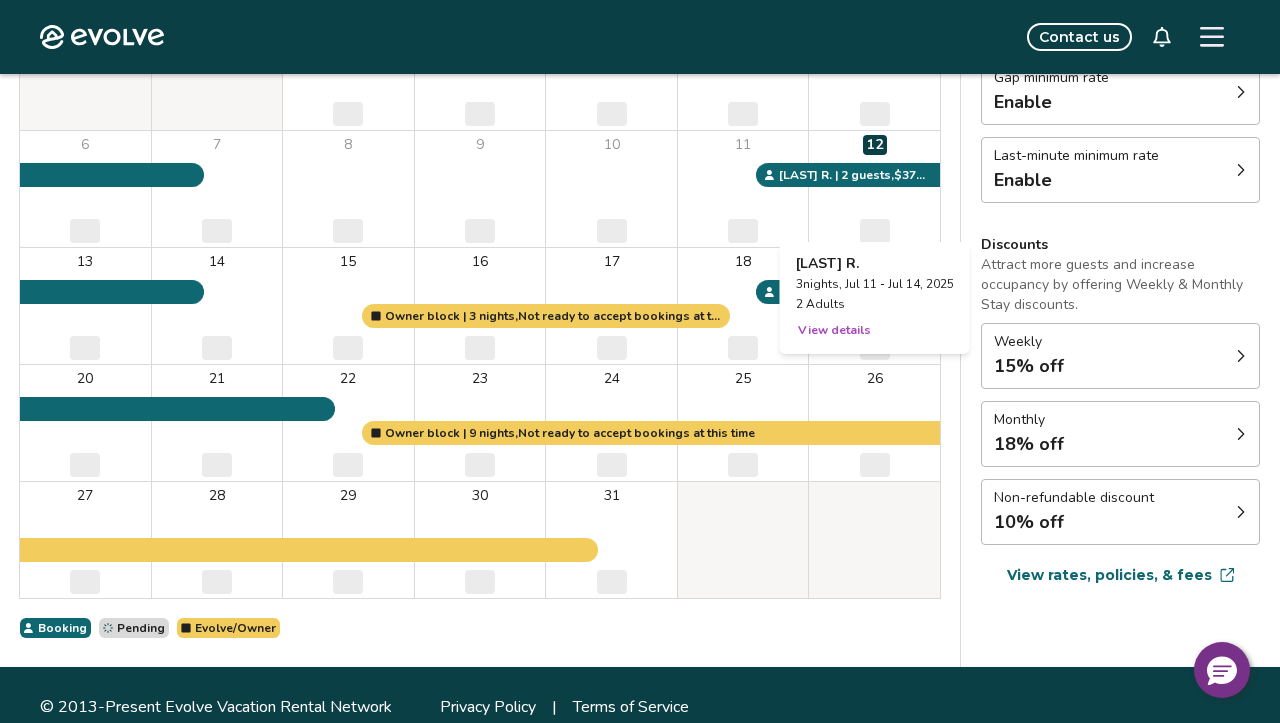 scroll, scrollTop: 289, scrollLeft: 0, axis: vertical 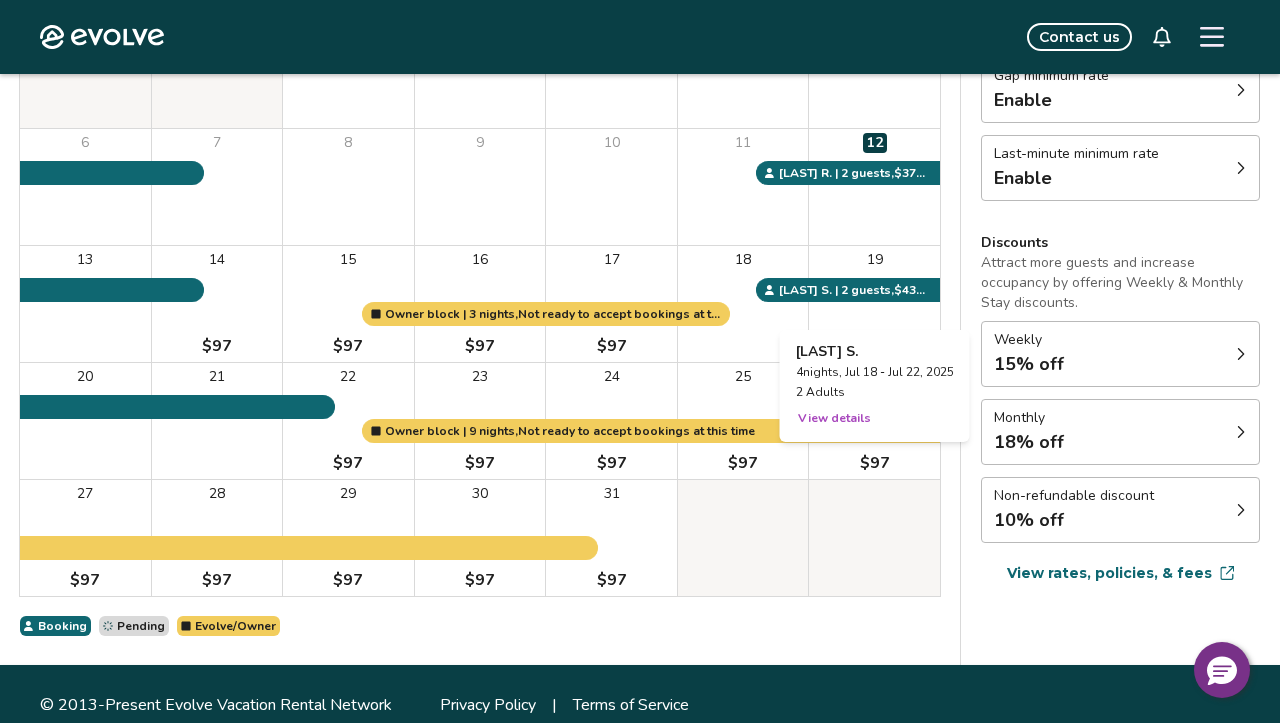 click on "View details" at bounding box center (834, 418) 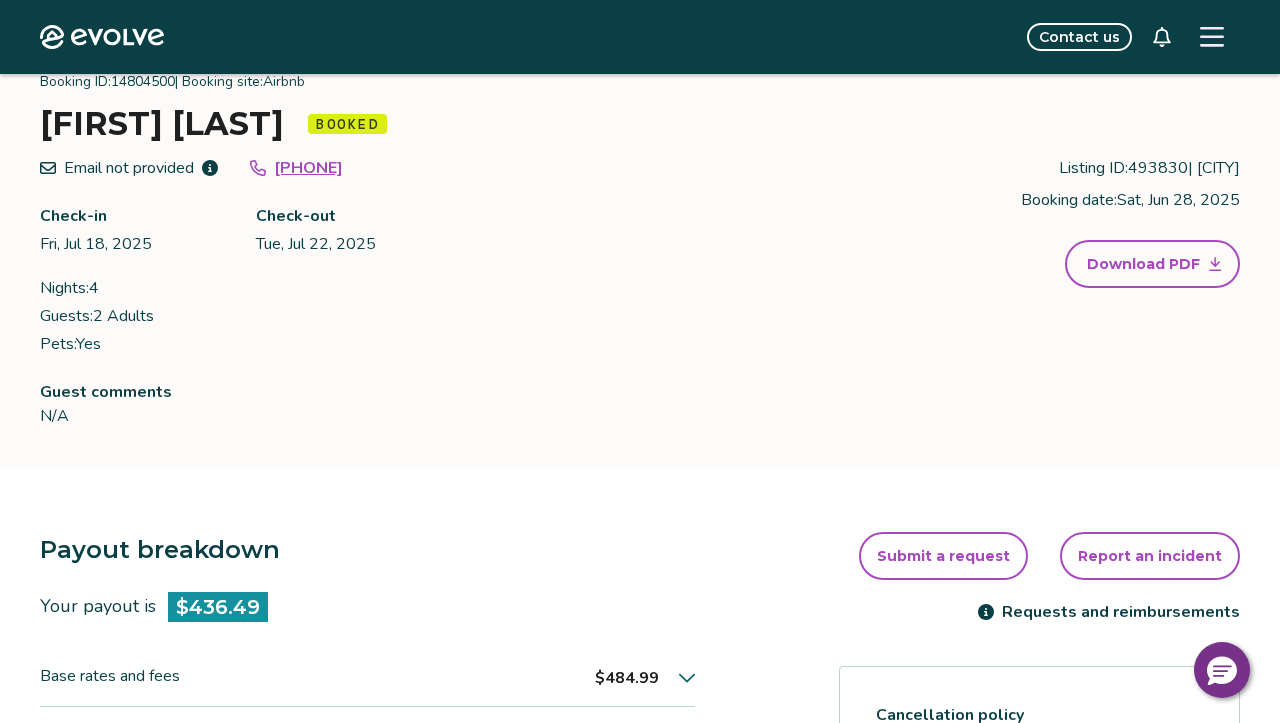 scroll, scrollTop: 0, scrollLeft: 0, axis: both 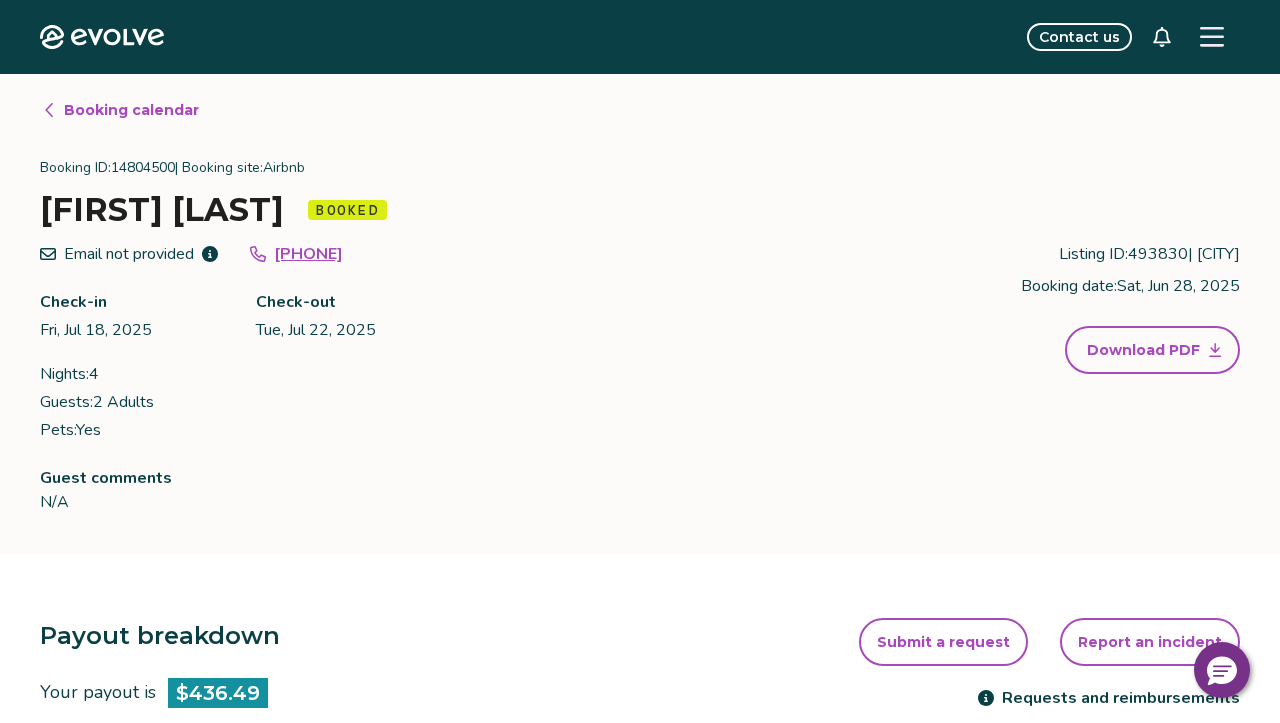 click on "Booking calendar" at bounding box center [131, 110] 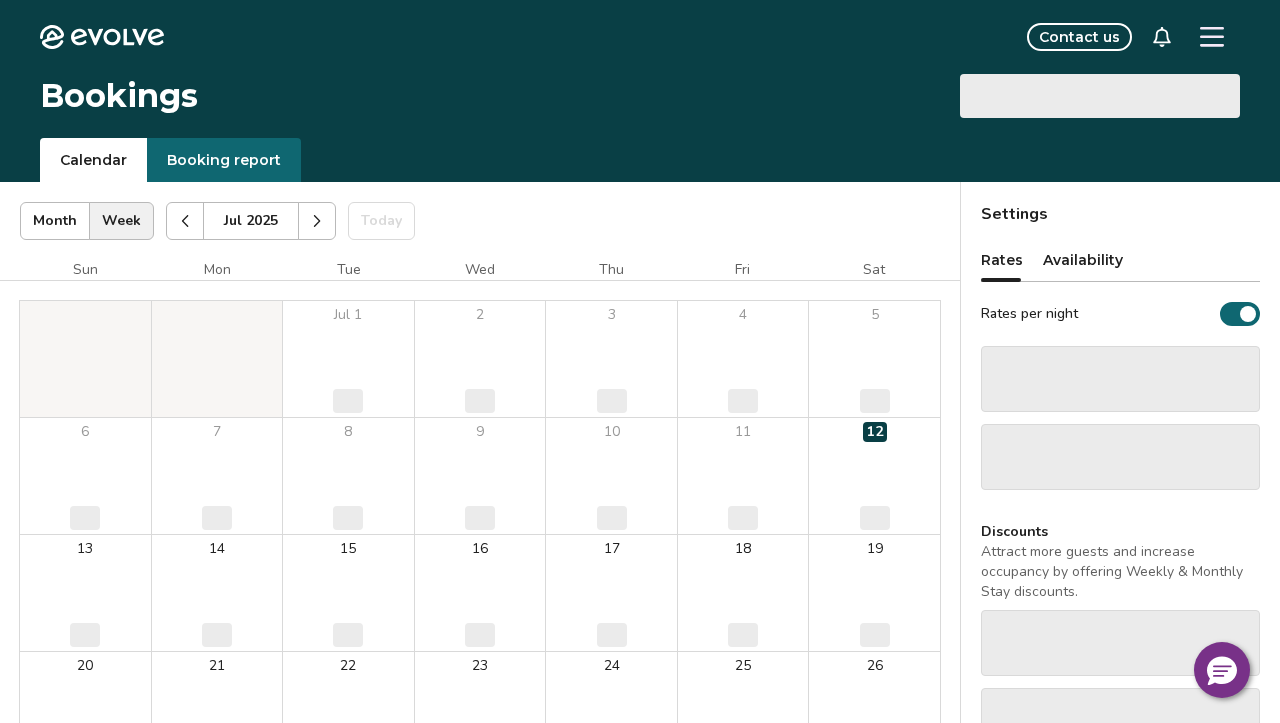 select on "**********" 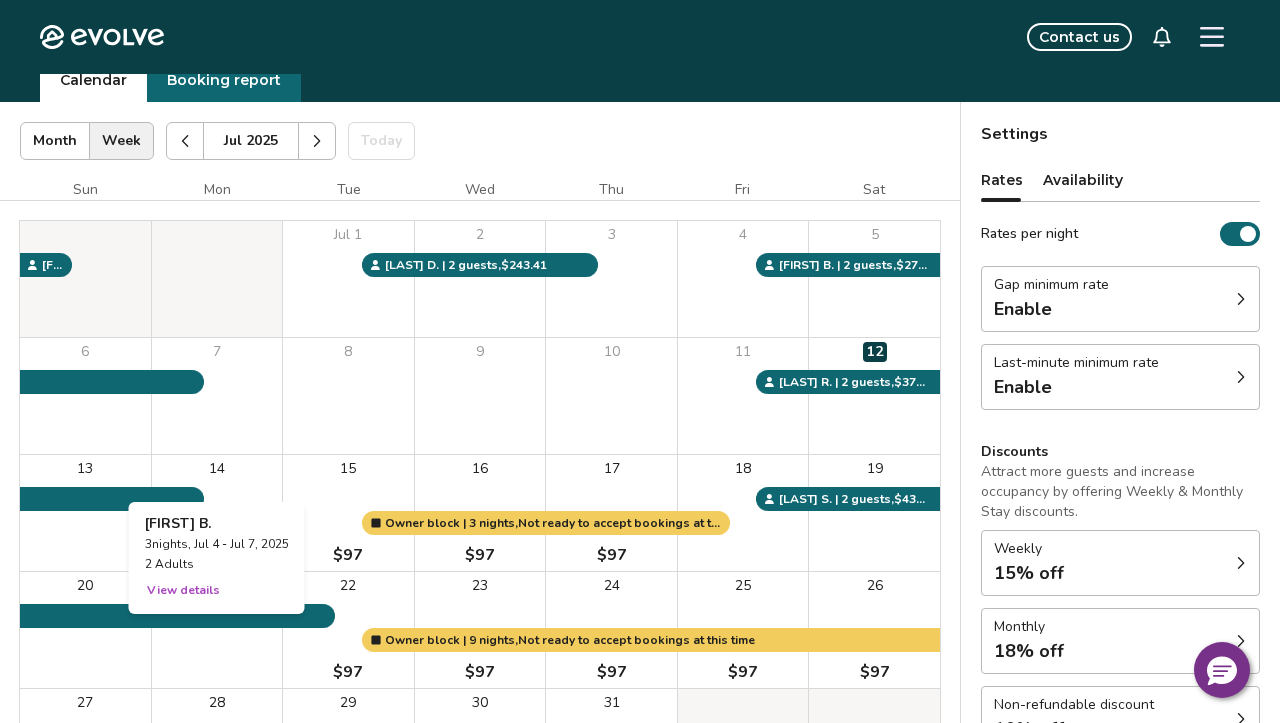 scroll, scrollTop: 0, scrollLeft: 0, axis: both 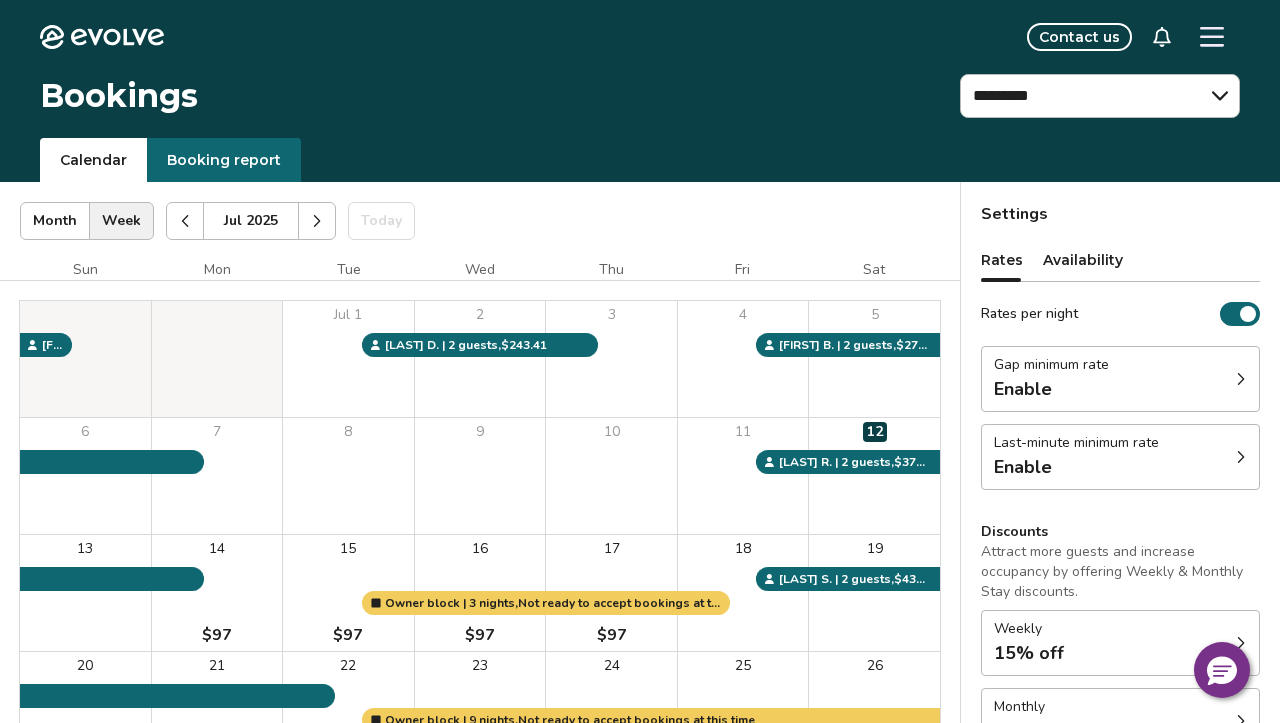 click on "Week" at bounding box center [121, 221] 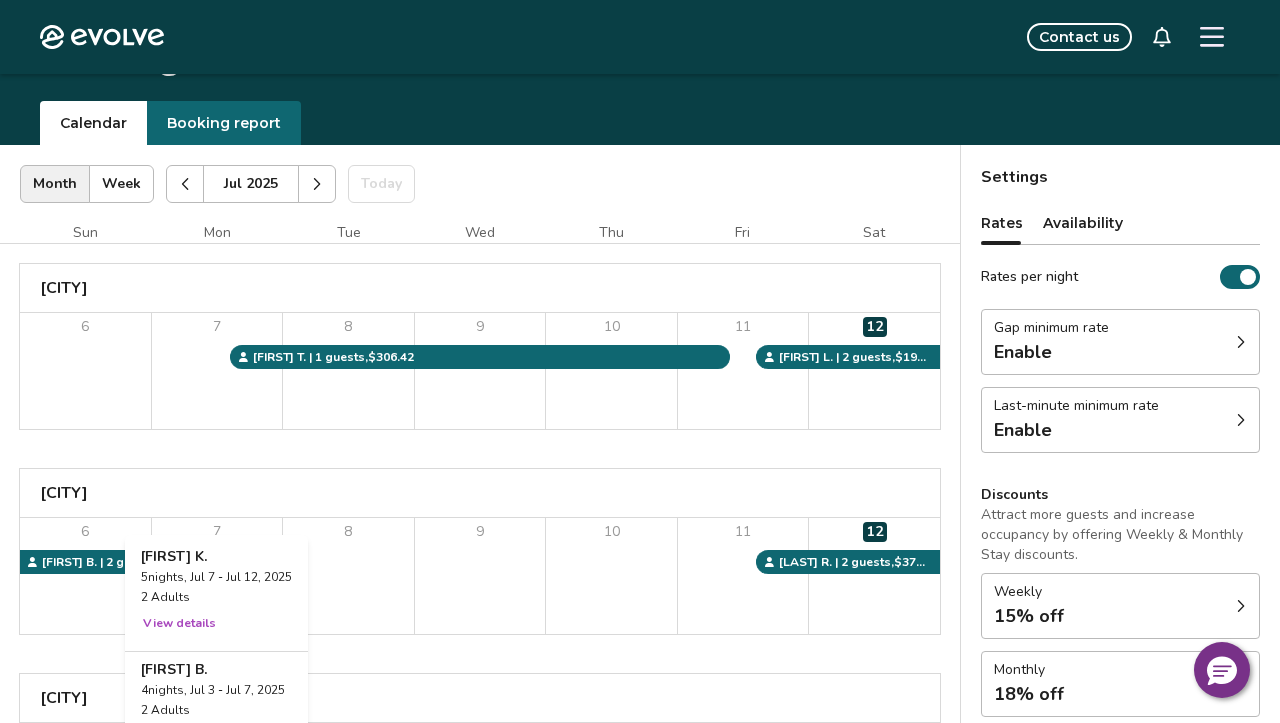 scroll, scrollTop: 31, scrollLeft: 0, axis: vertical 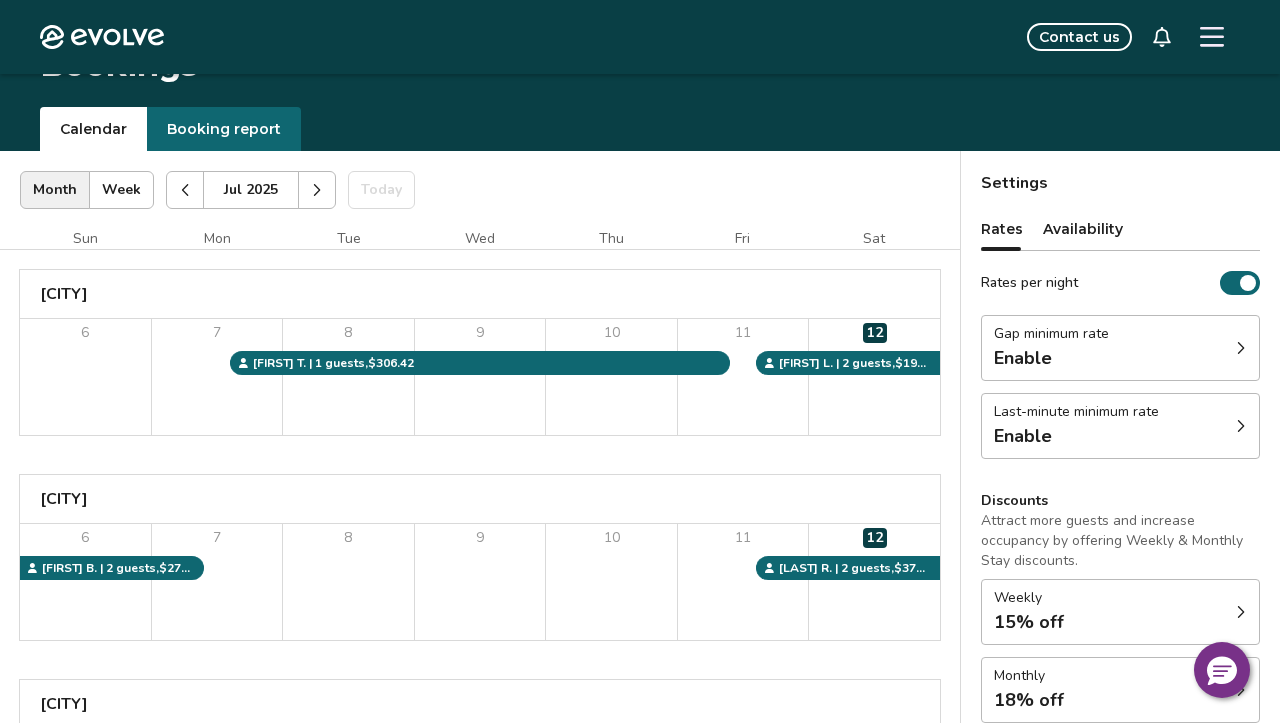 click at bounding box center (317, 190) 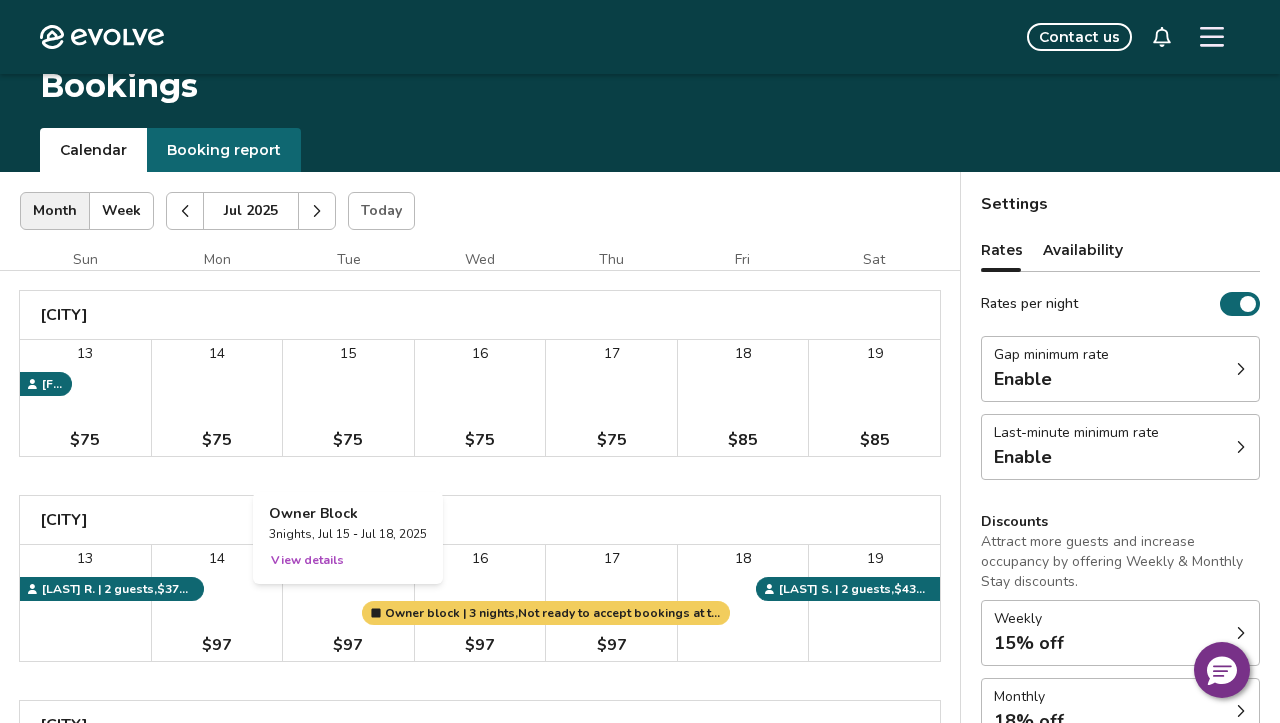 scroll, scrollTop: 2, scrollLeft: 0, axis: vertical 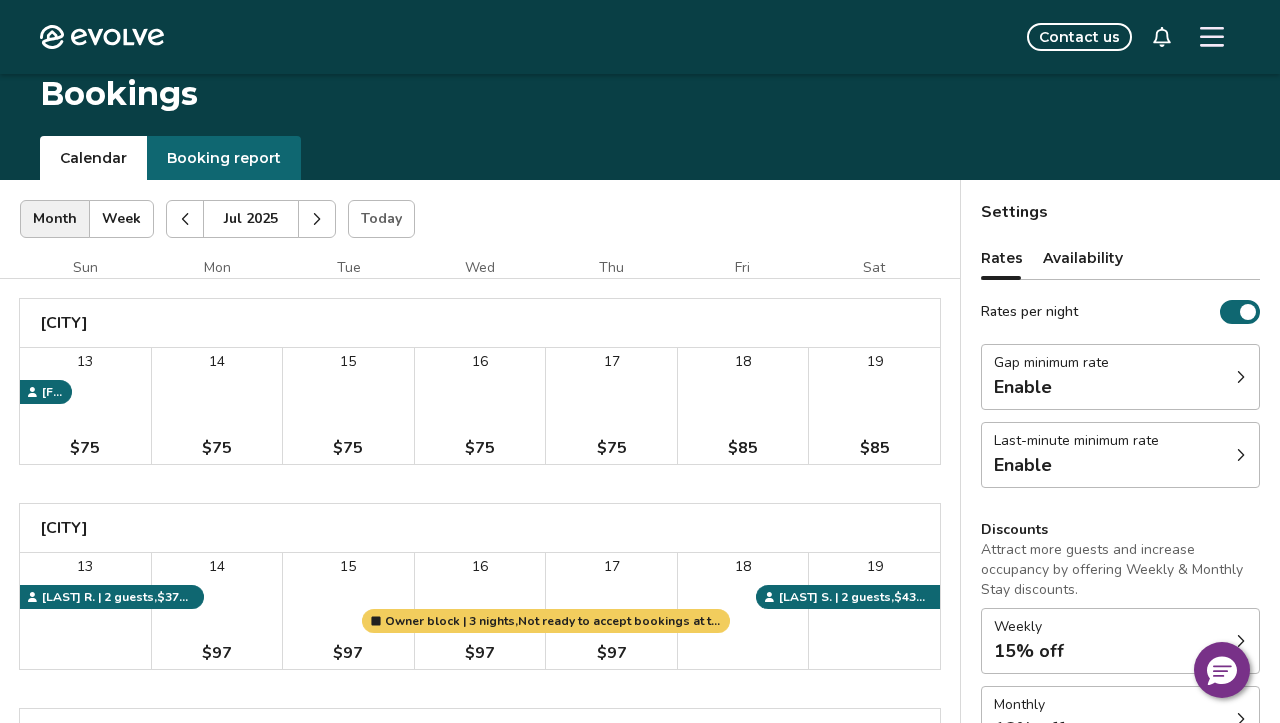 click at bounding box center [317, 219] 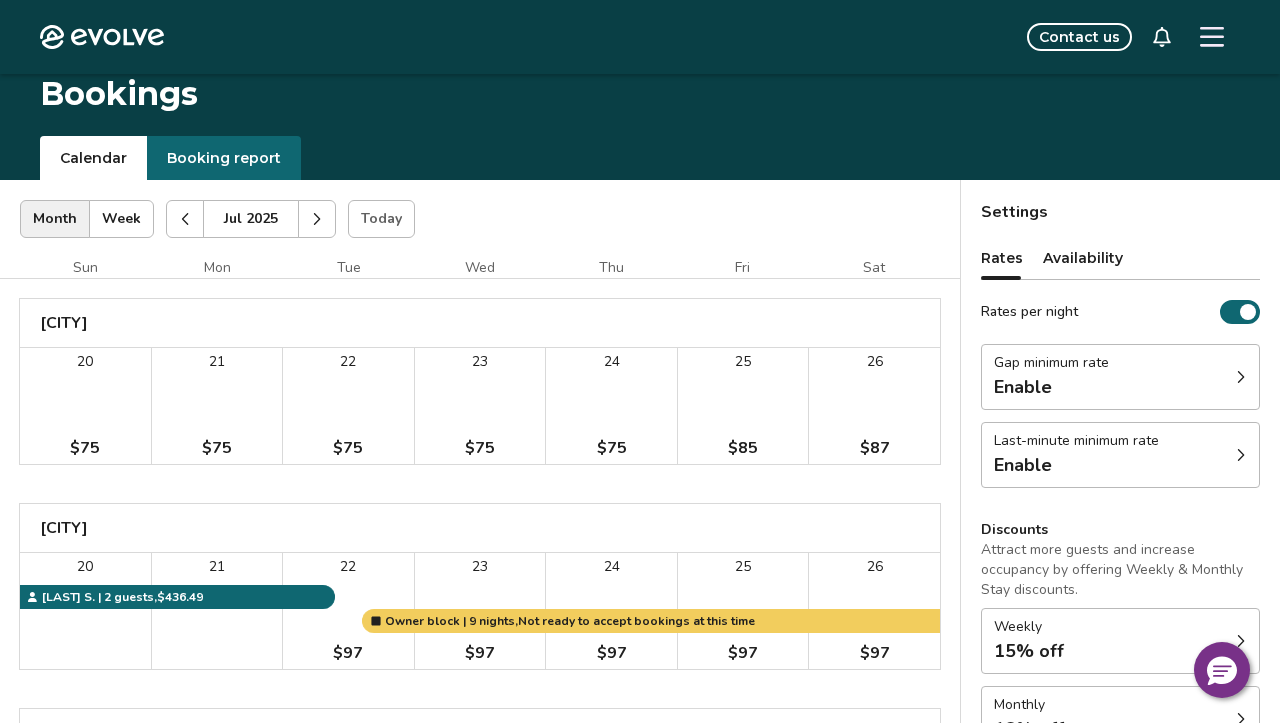 click at bounding box center (185, 219) 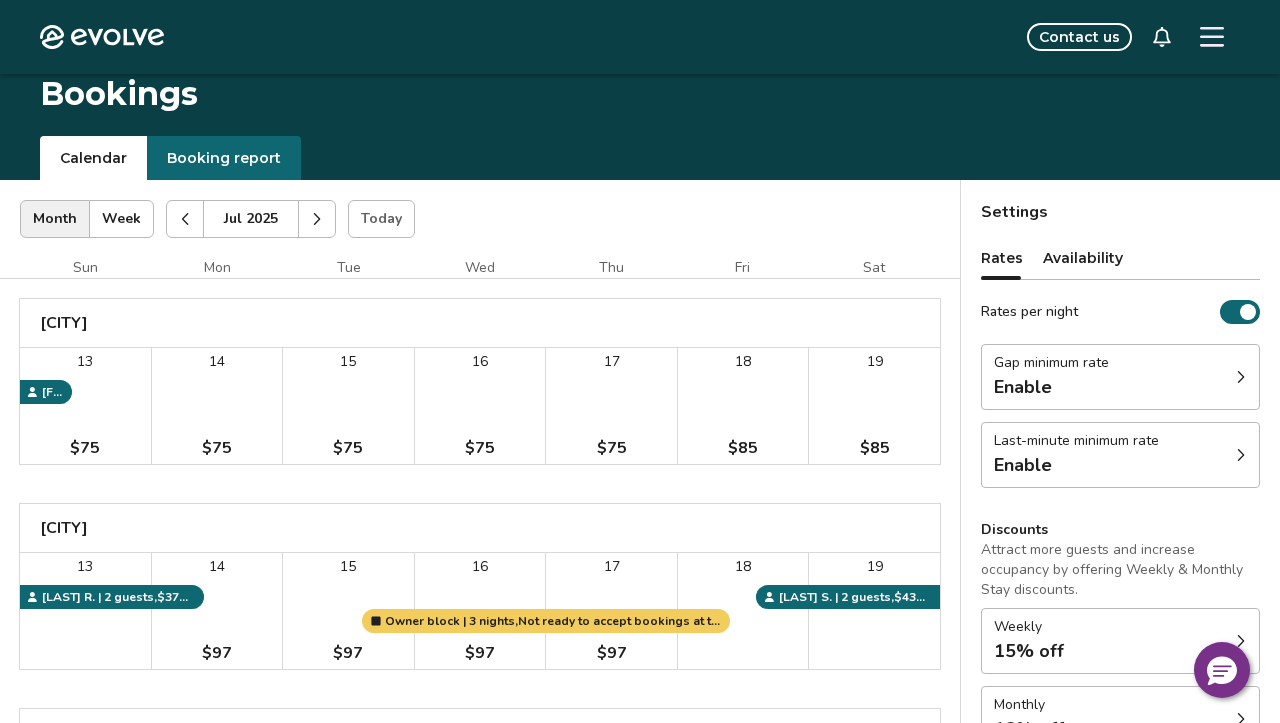 click on "Jul 2025  | Views Month Week Jul 2025 Today Settings" at bounding box center (480, 219) 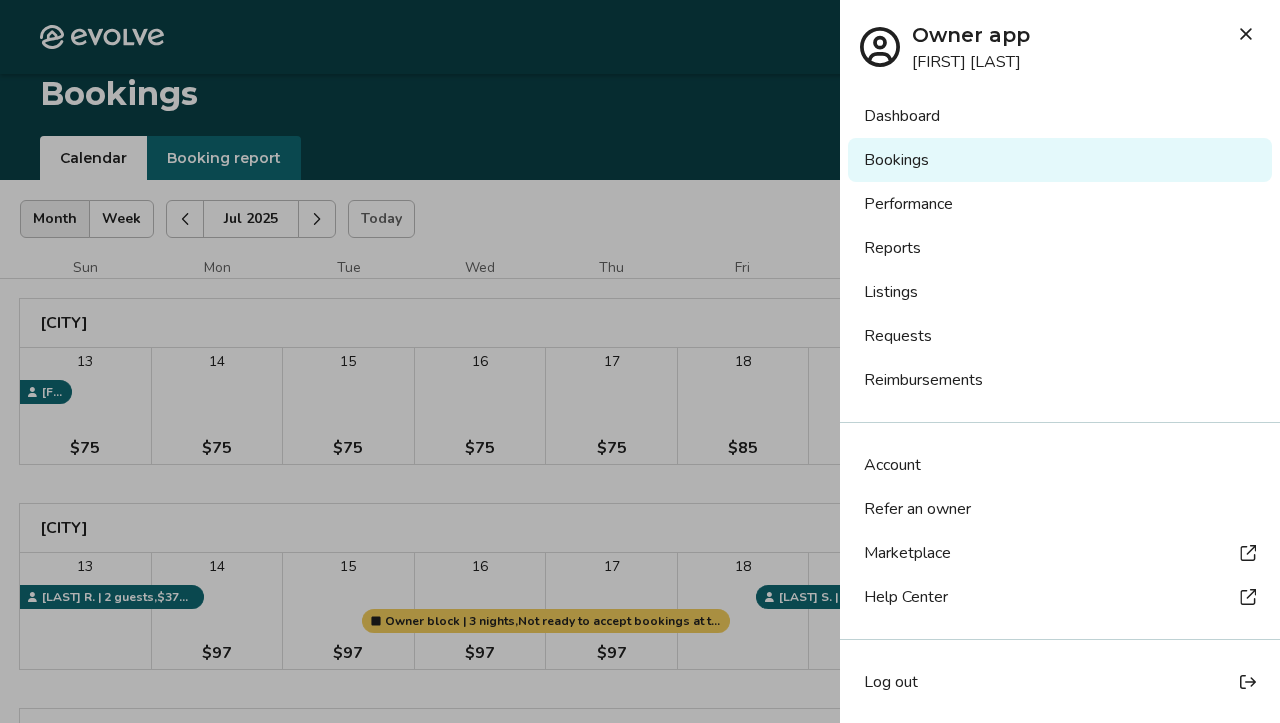 click on "Listings" at bounding box center [1060, 292] 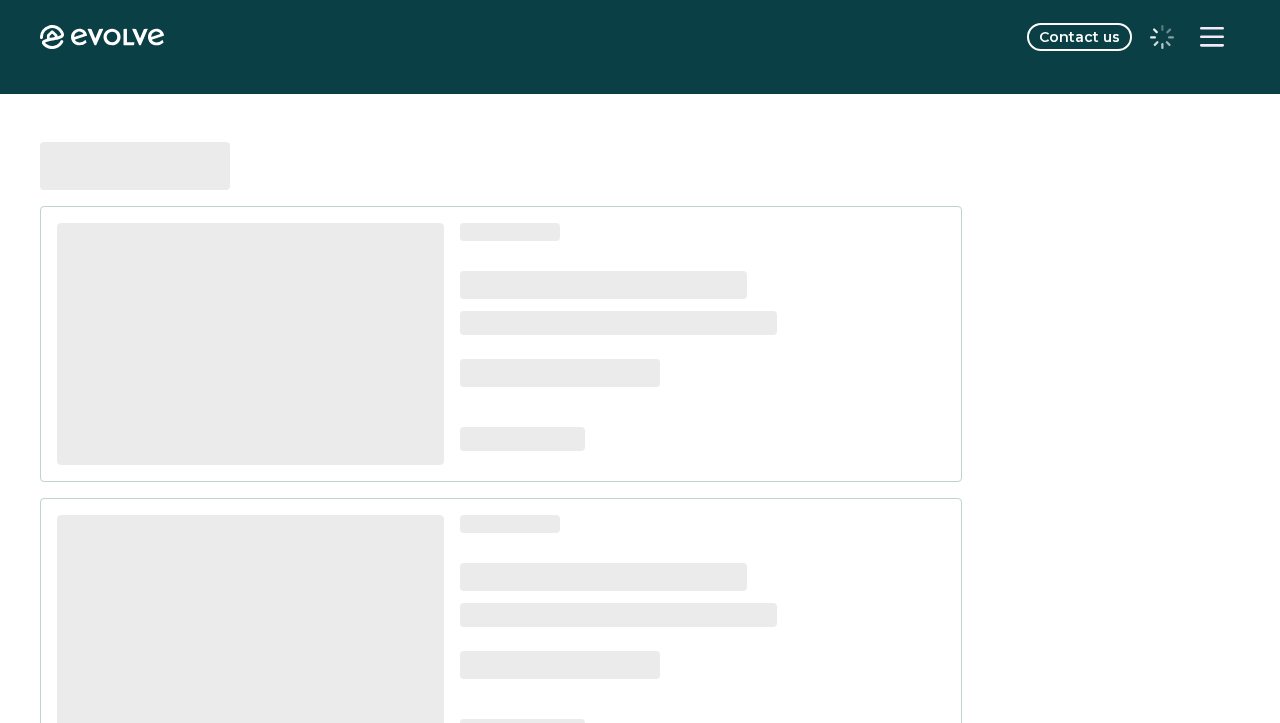 scroll, scrollTop: 0, scrollLeft: 0, axis: both 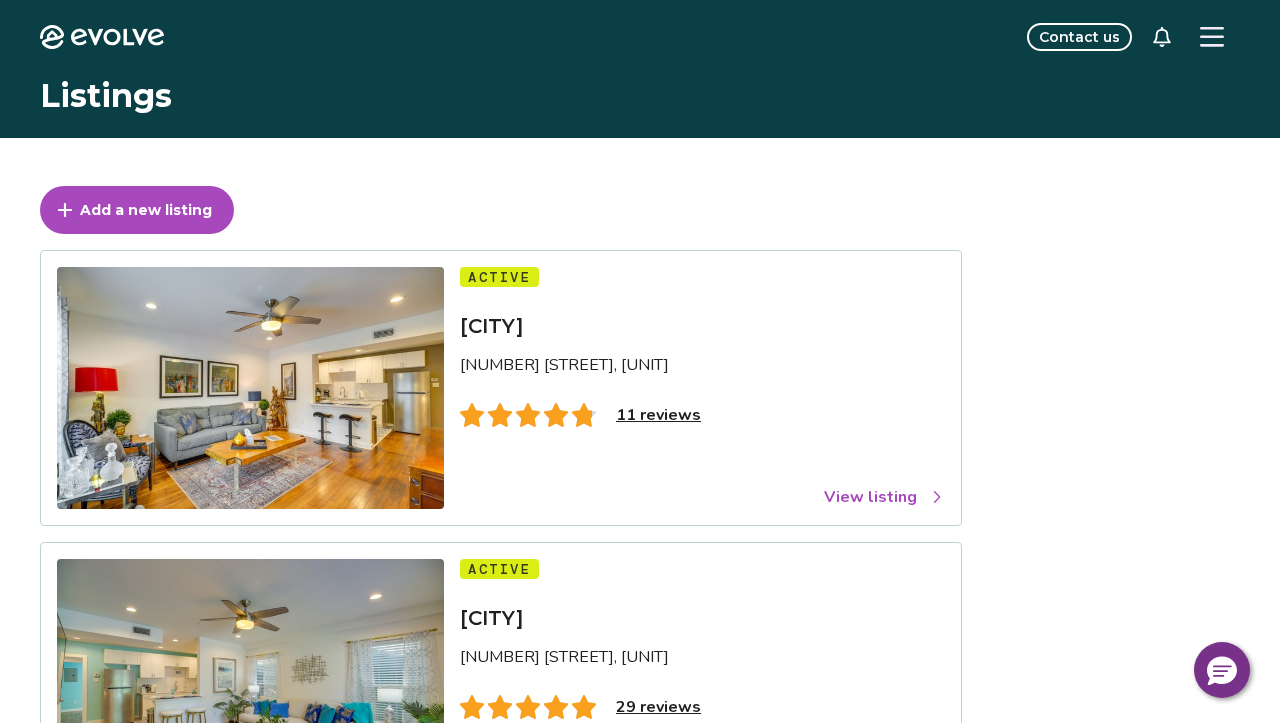 click on "View listing" at bounding box center (884, 497) 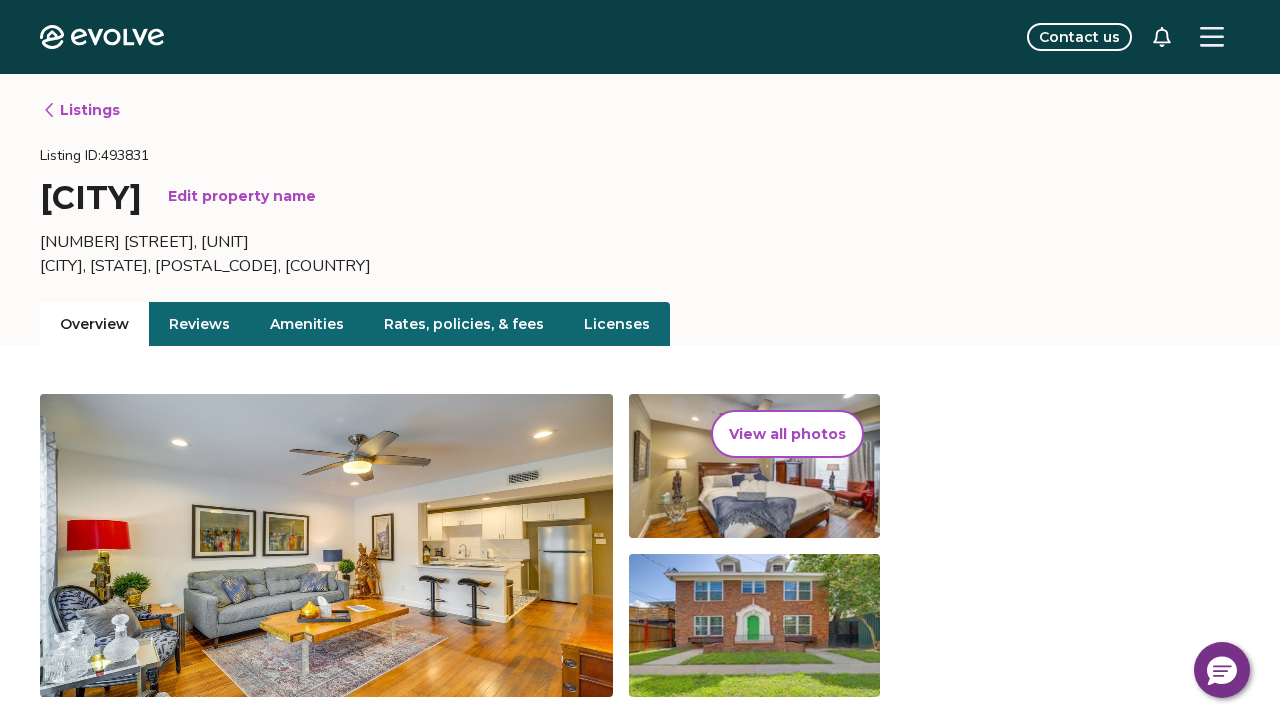 click 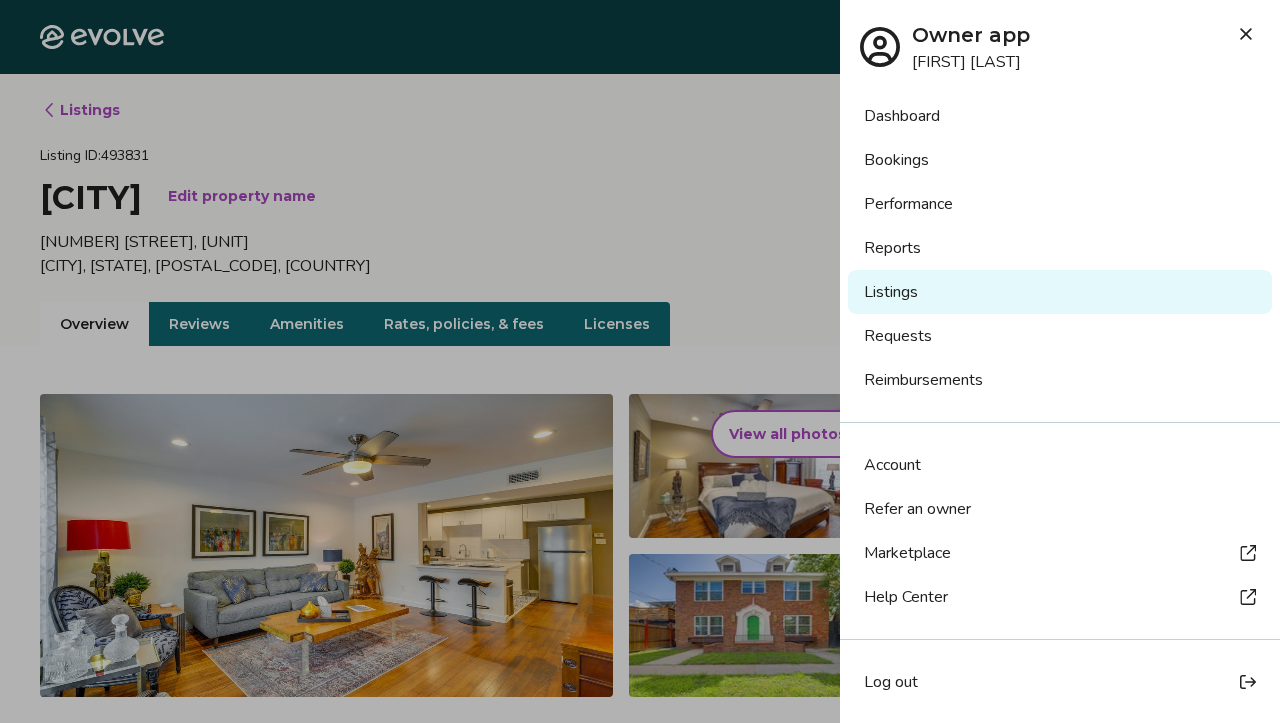 click on "Bookings" at bounding box center [1060, 160] 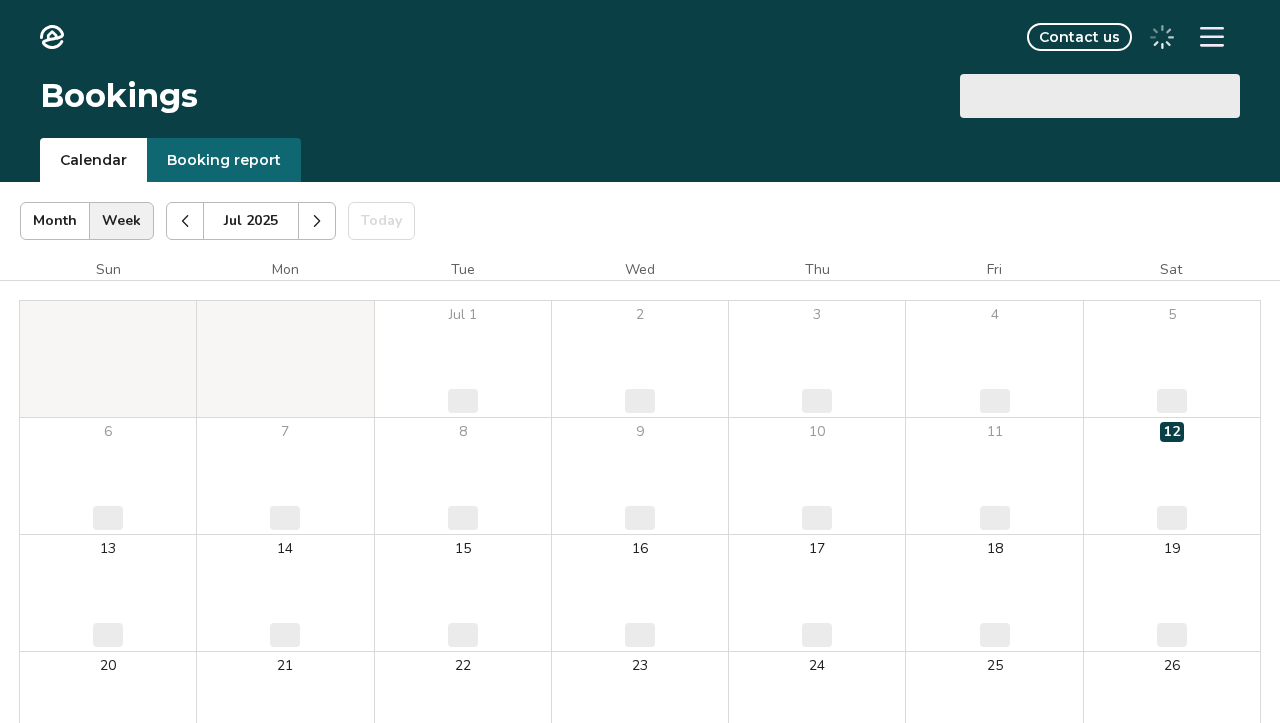 scroll, scrollTop: 0, scrollLeft: 0, axis: both 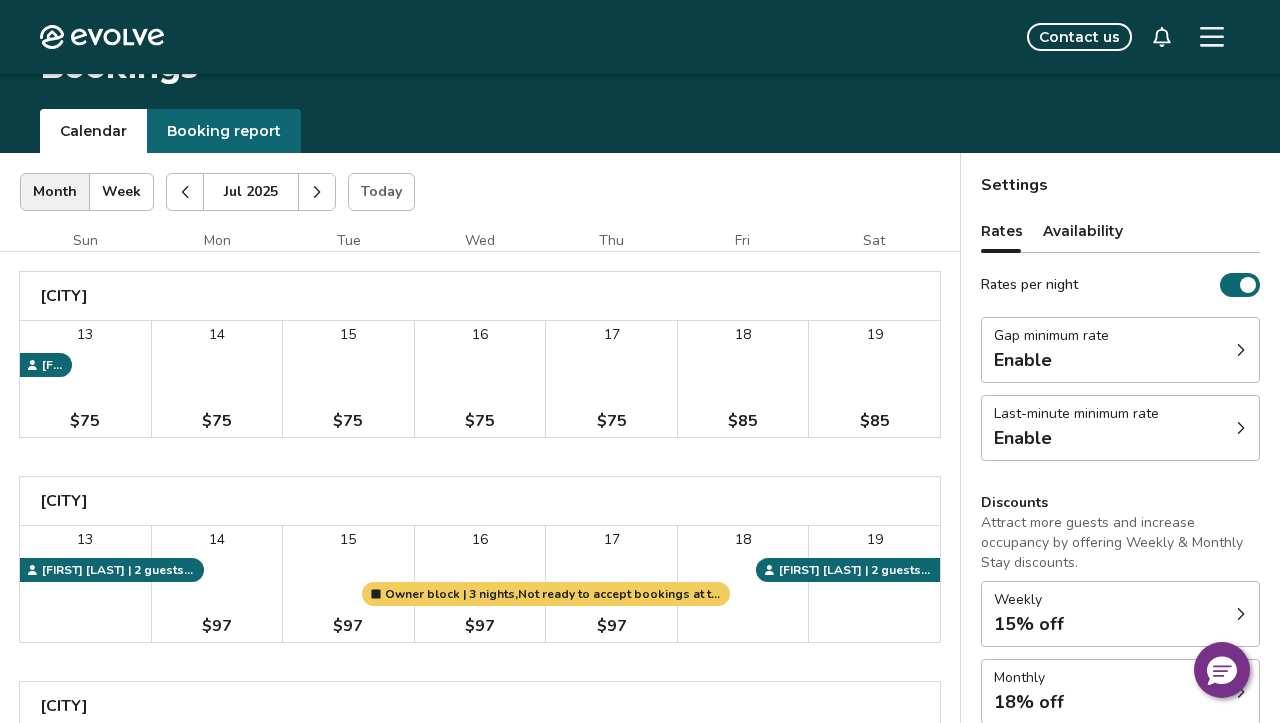 click 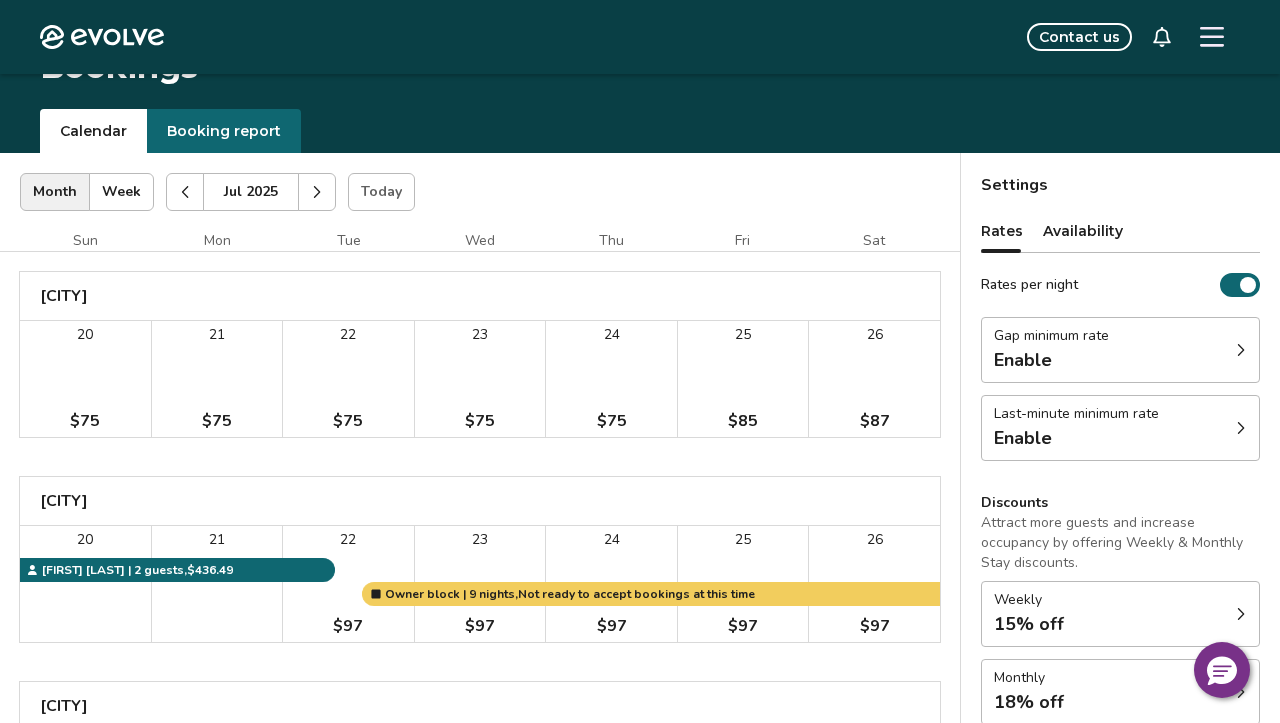 click 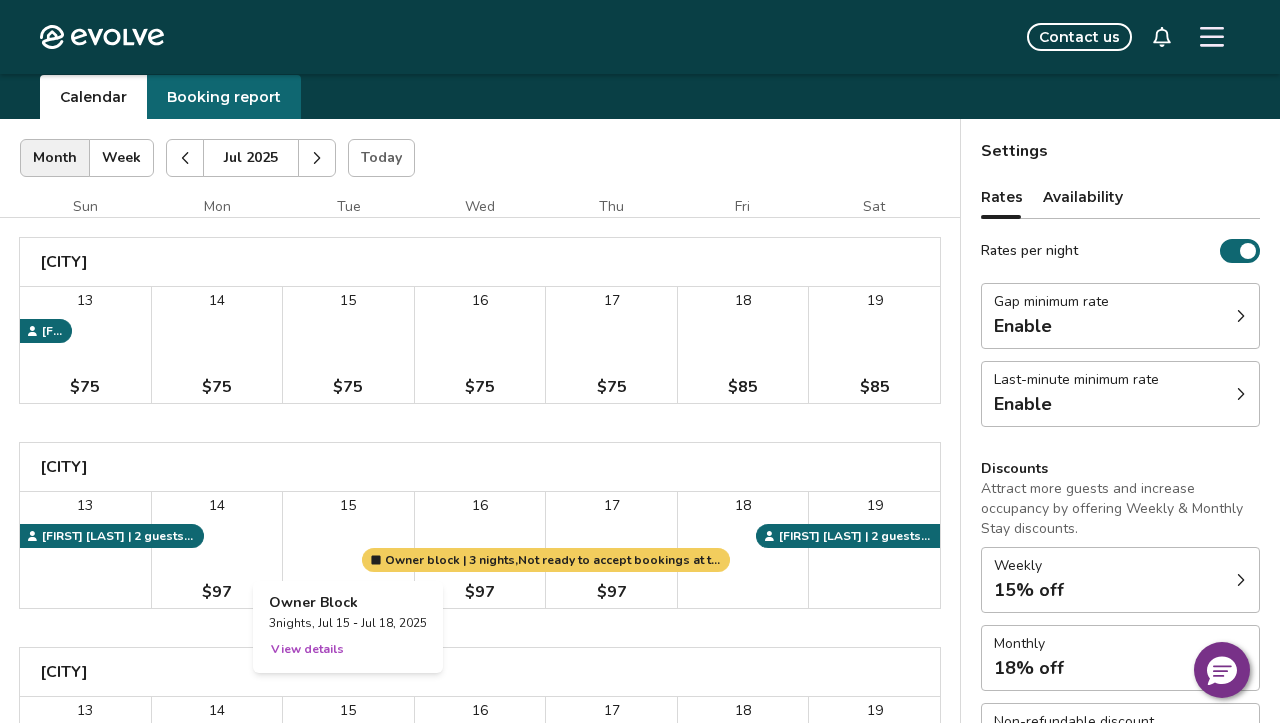 scroll, scrollTop: 56, scrollLeft: 0, axis: vertical 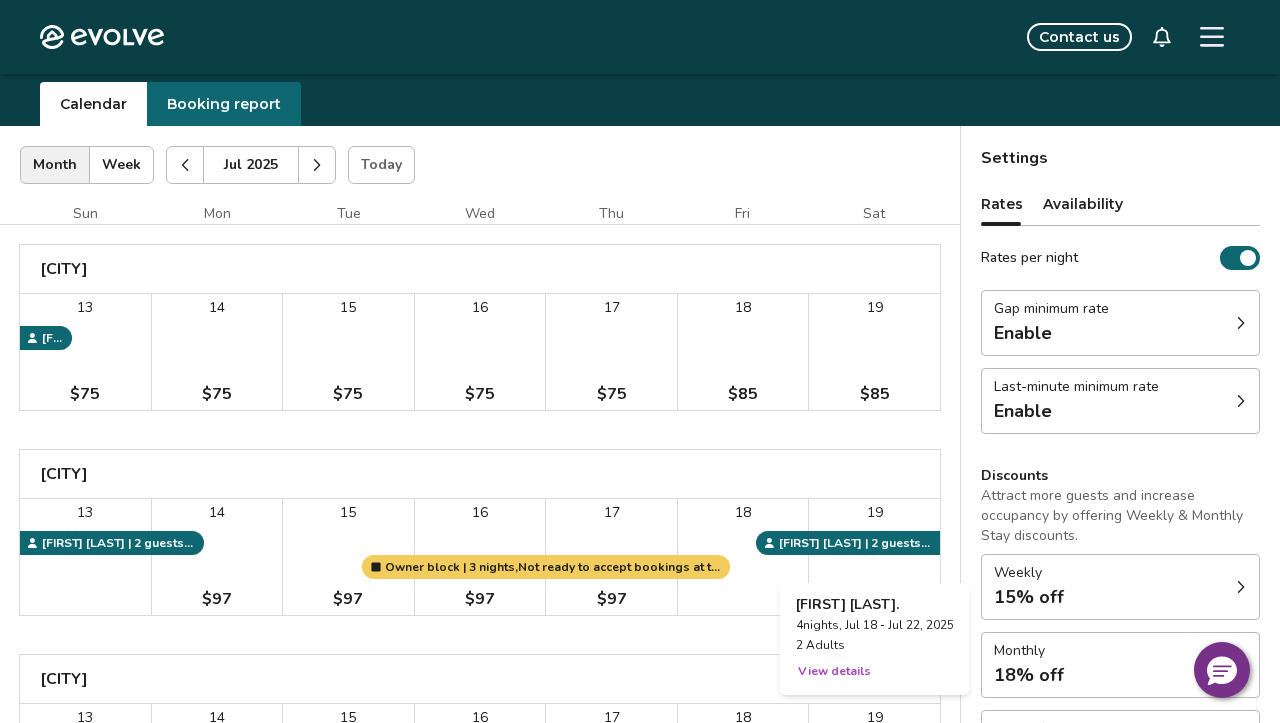 click on "View details" at bounding box center (834, 671) 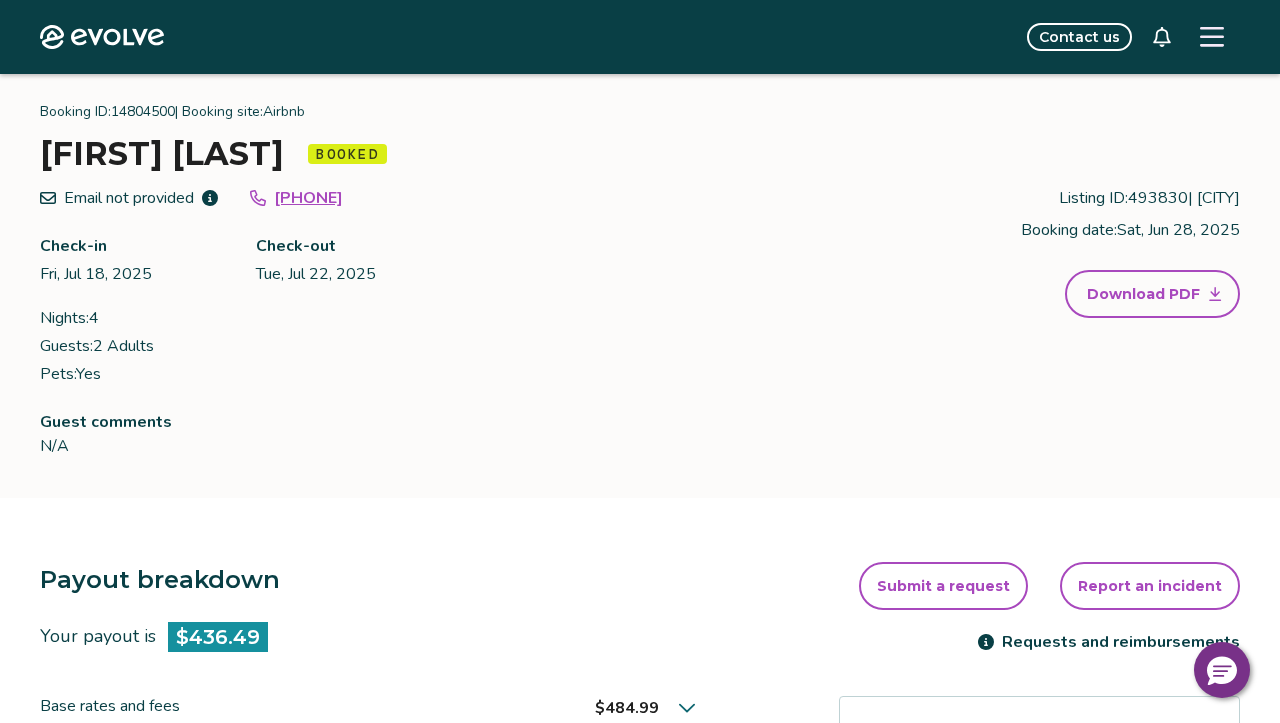click on "Evolve" 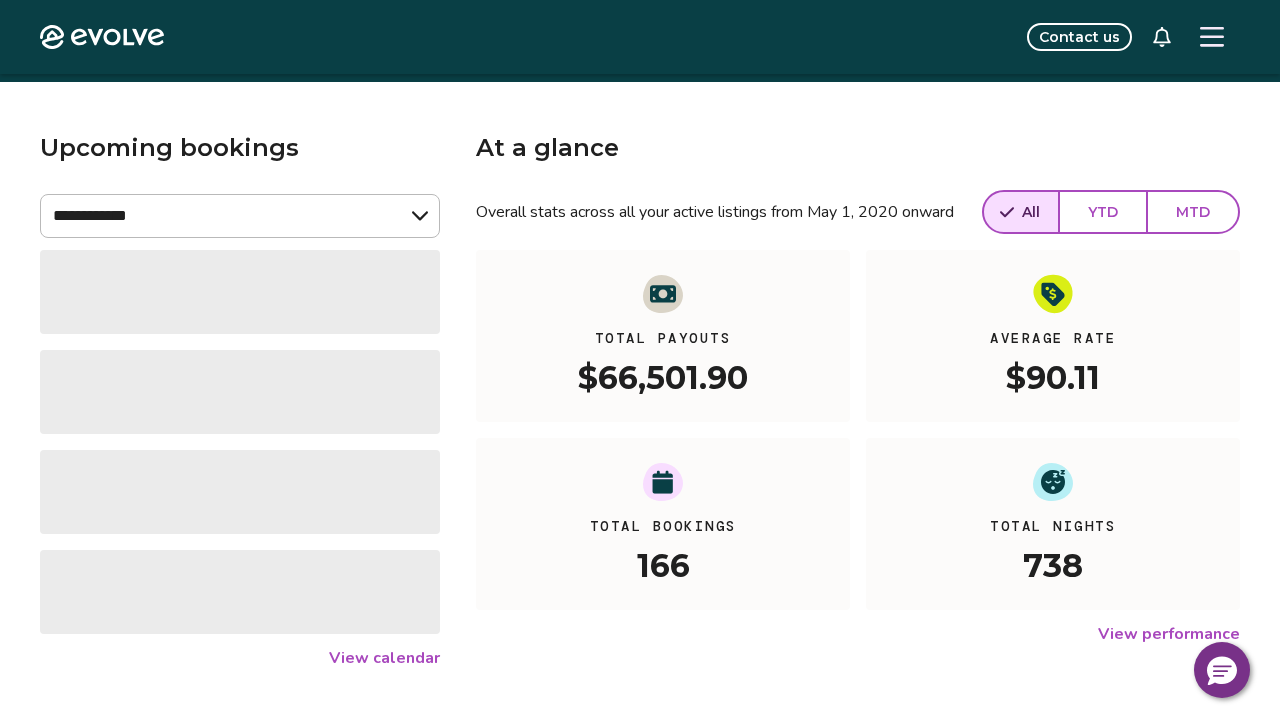 click on "**********" at bounding box center [640, 488] 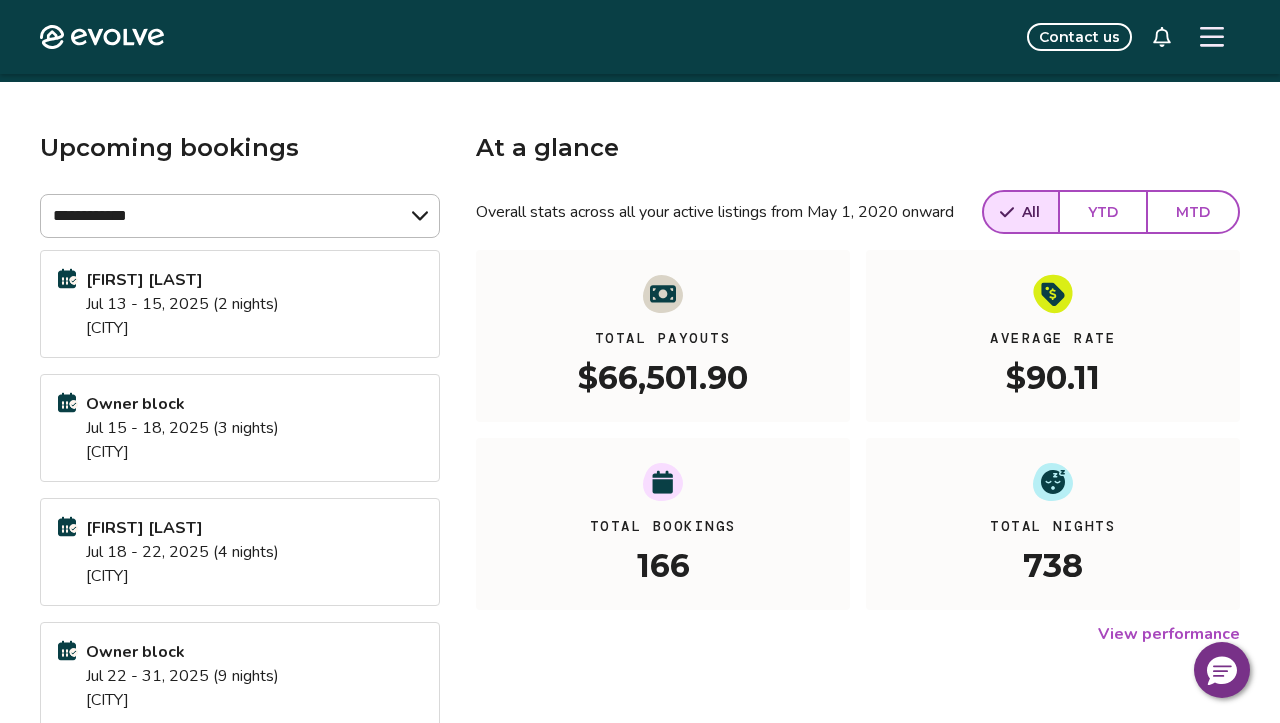 click 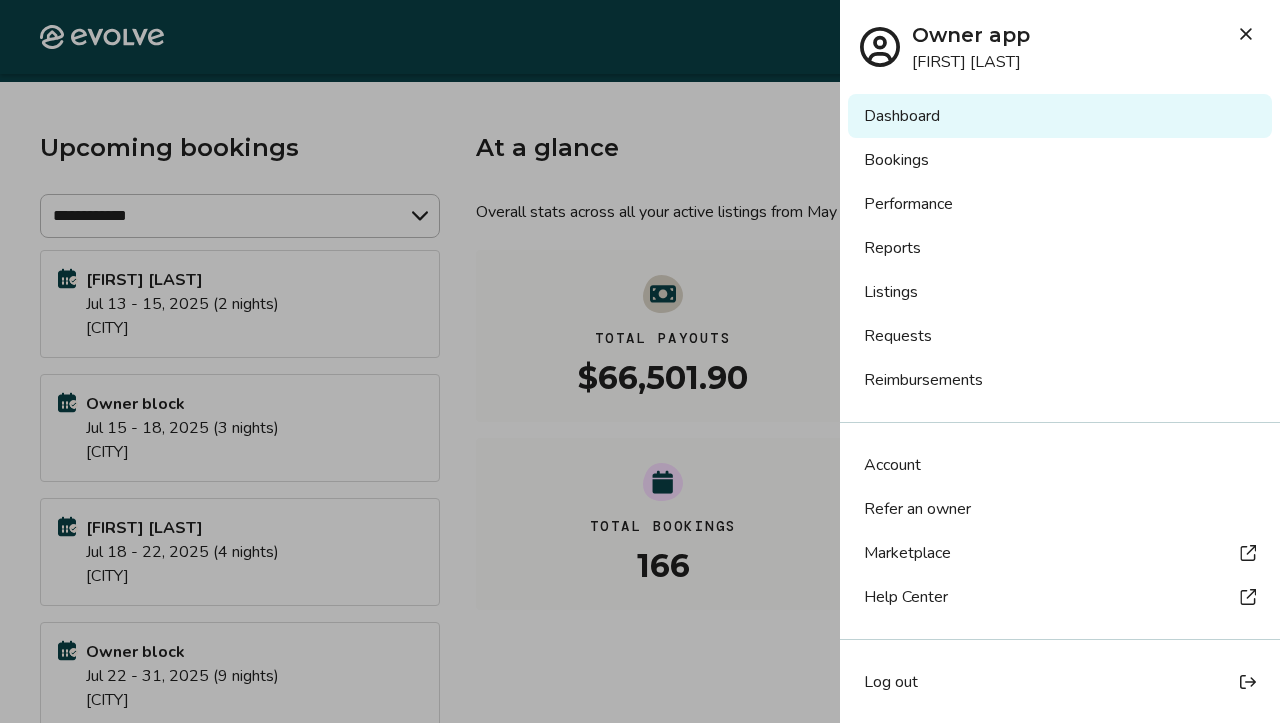 click on "Bookings" at bounding box center (1060, 160) 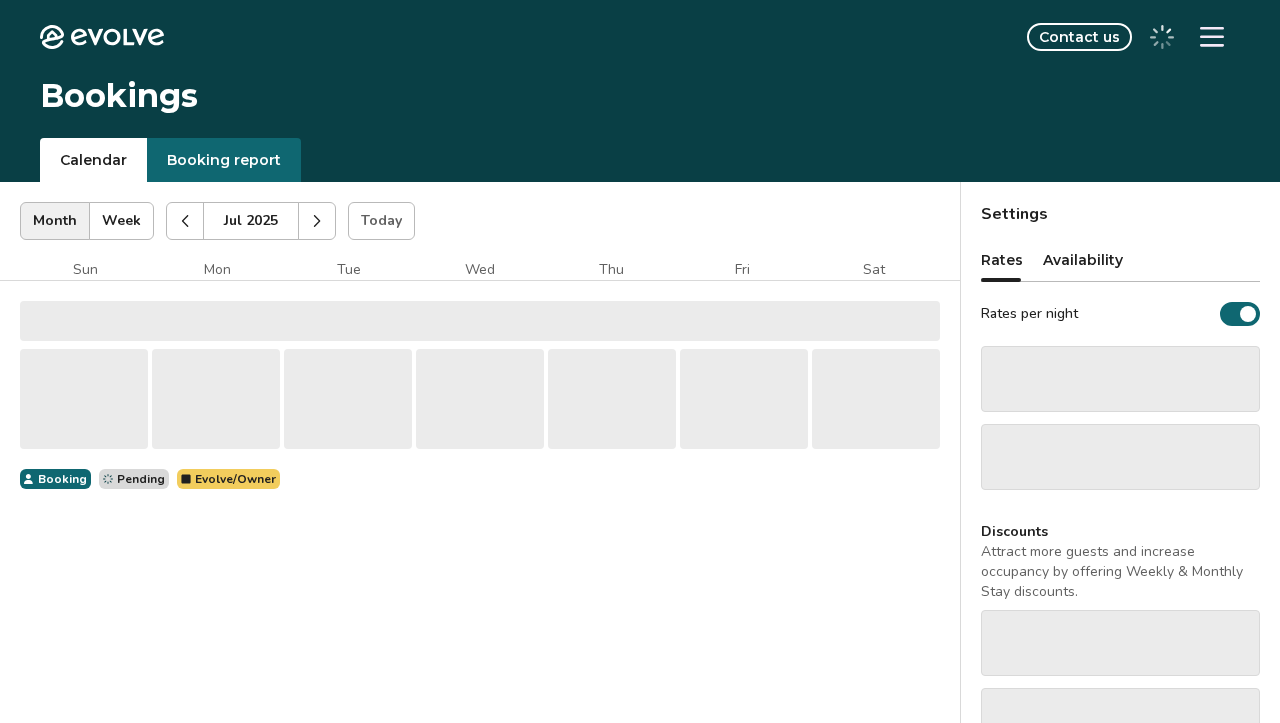 scroll, scrollTop: 0, scrollLeft: 0, axis: both 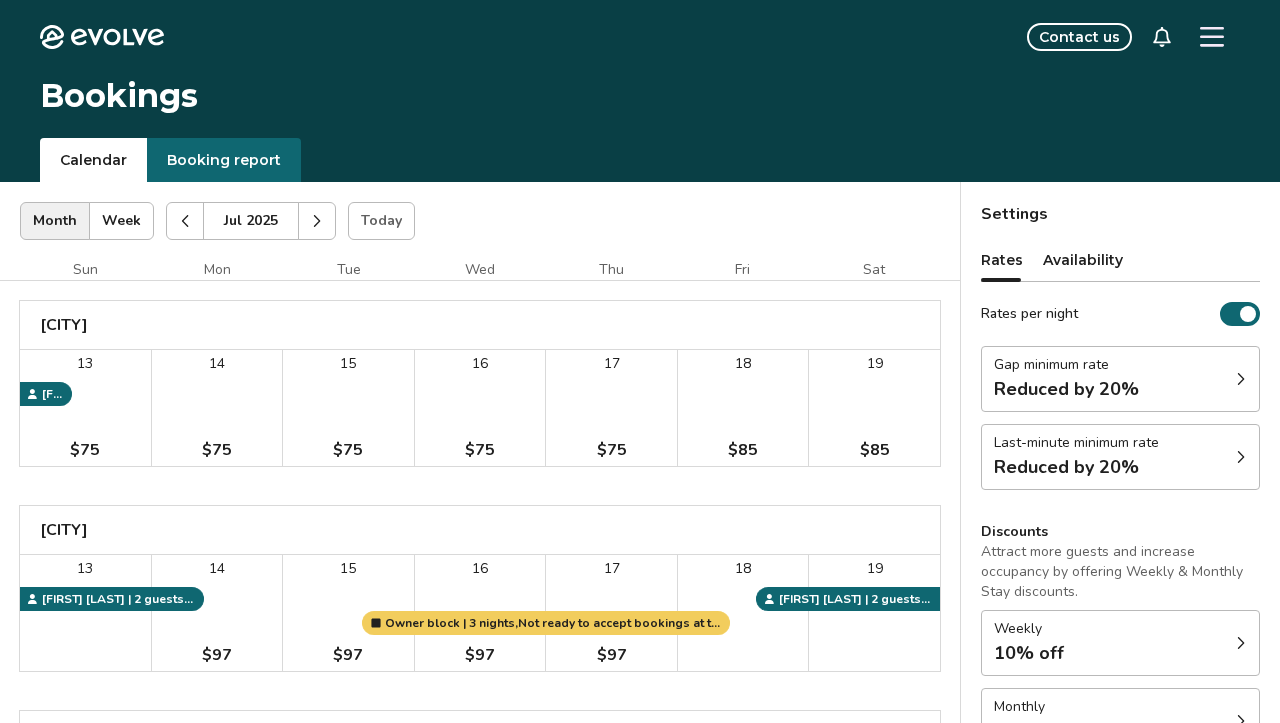 click on "Week" at bounding box center [121, 221] 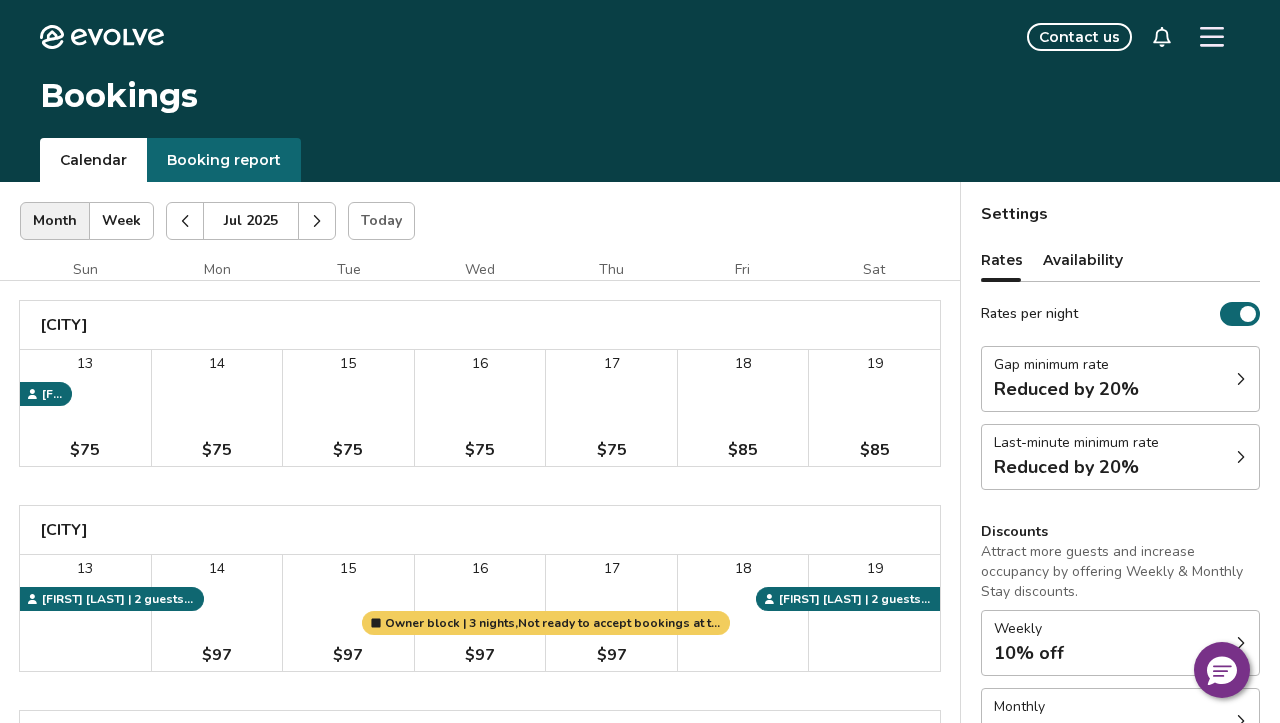 click on "Today" at bounding box center [381, 221] 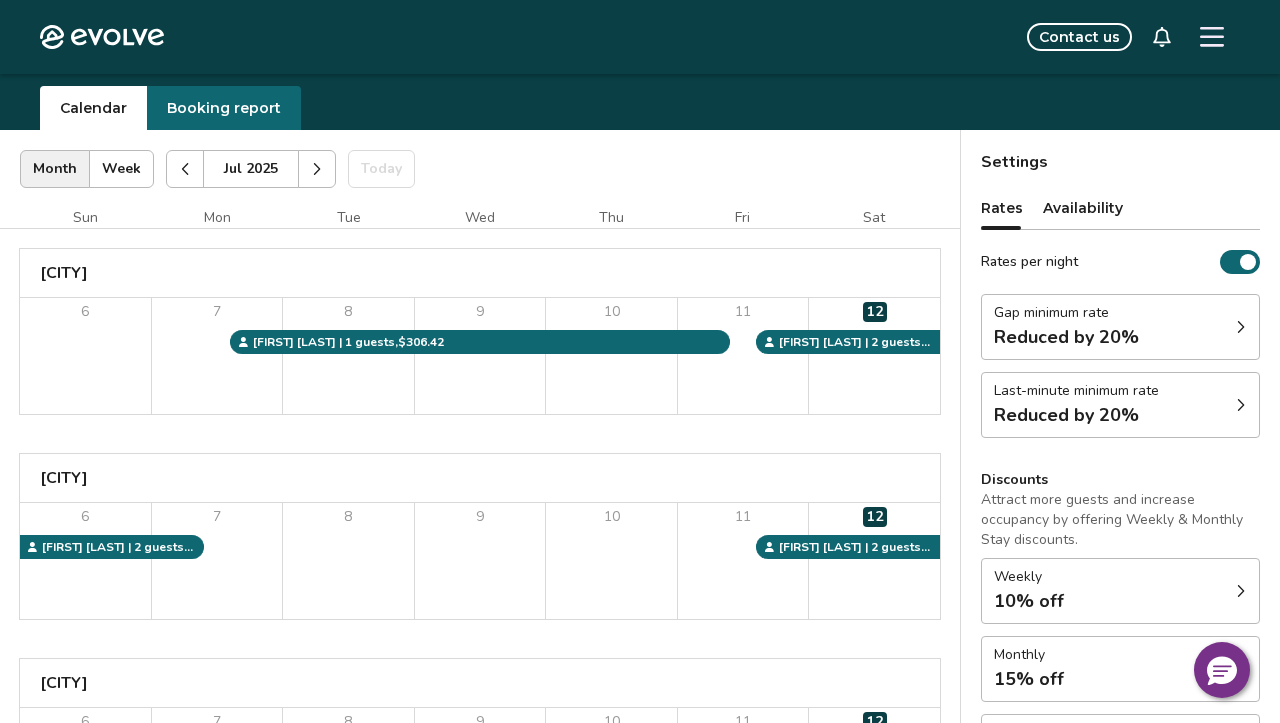 scroll, scrollTop: 51, scrollLeft: 0, axis: vertical 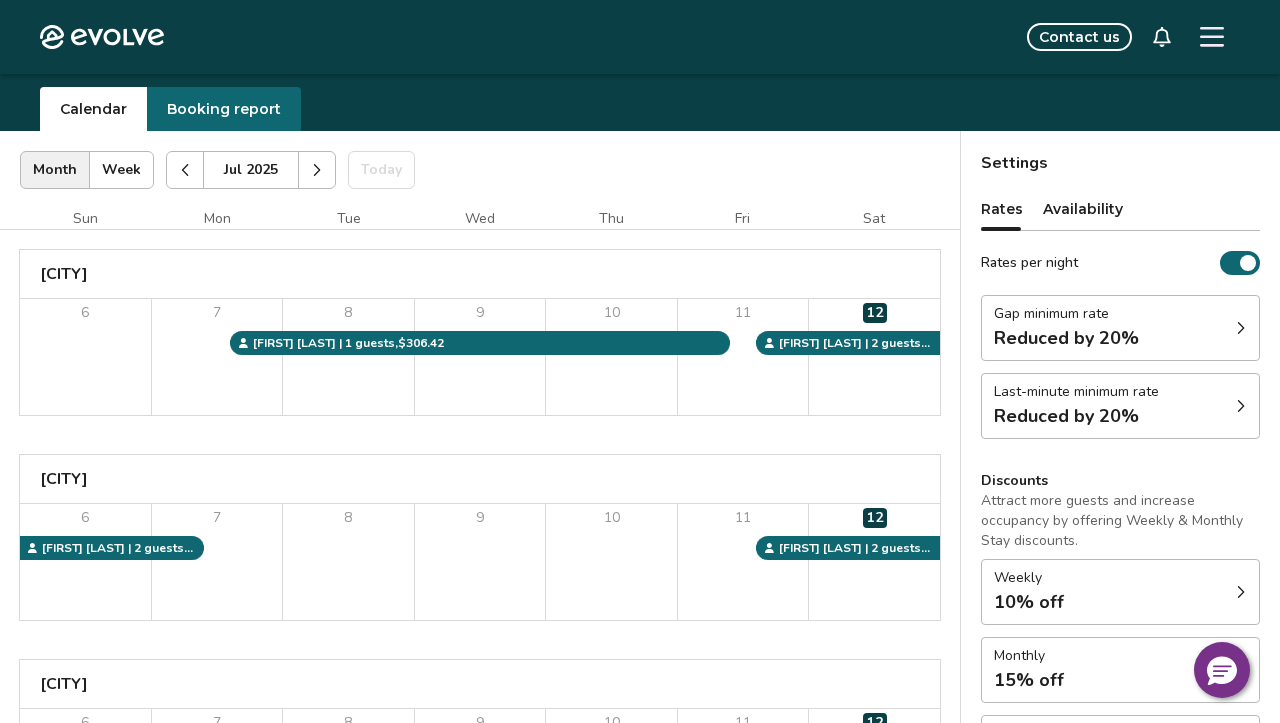 click at bounding box center (317, 170) 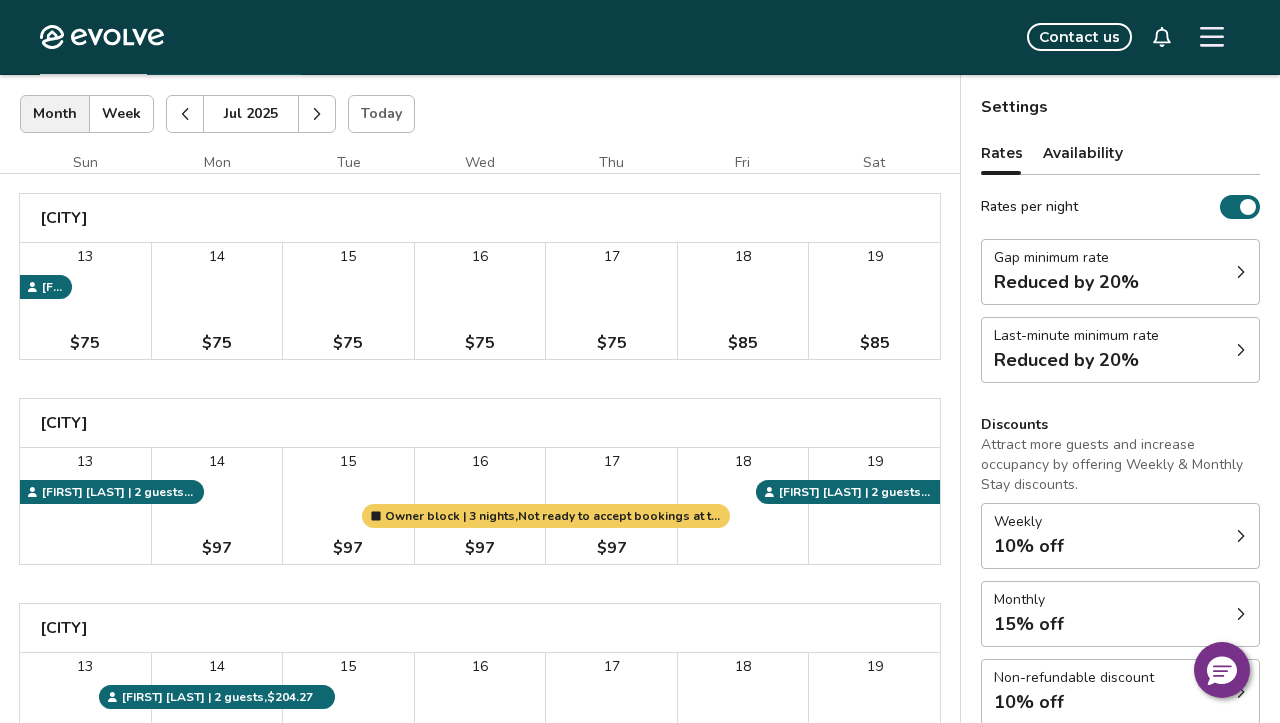 scroll, scrollTop: 106, scrollLeft: 0, axis: vertical 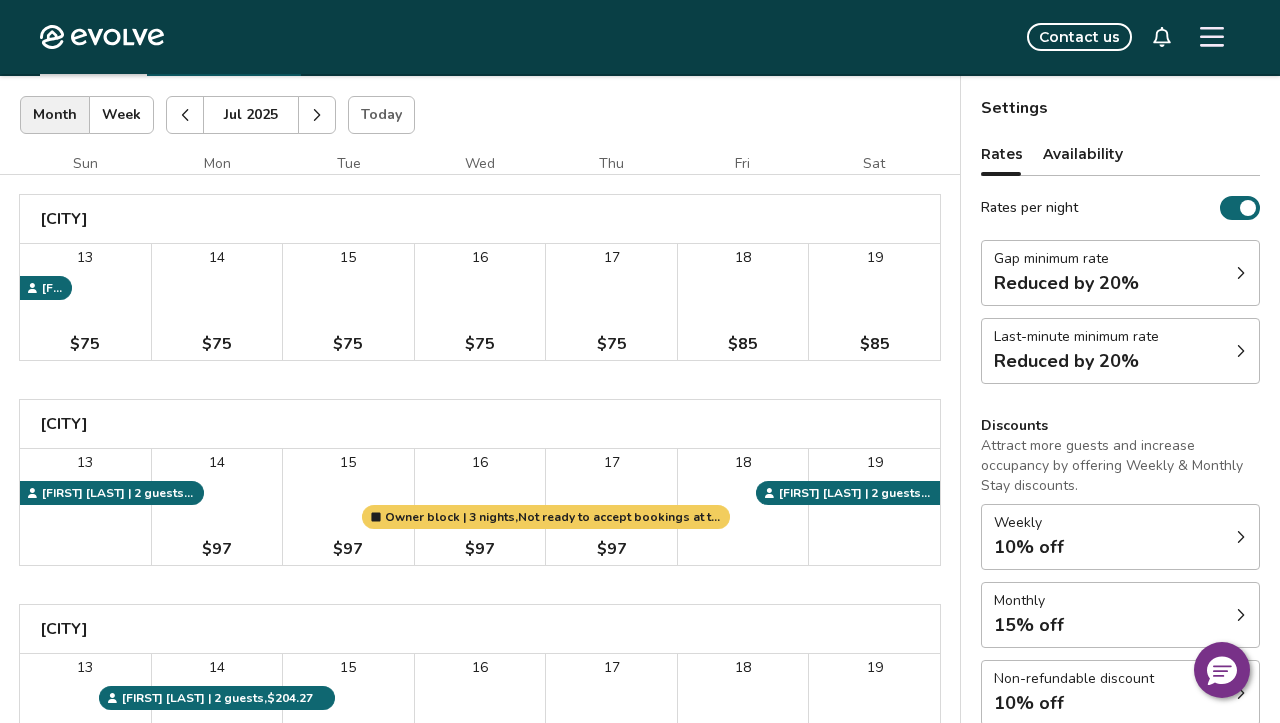 click on "18" at bounding box center [743, 258] 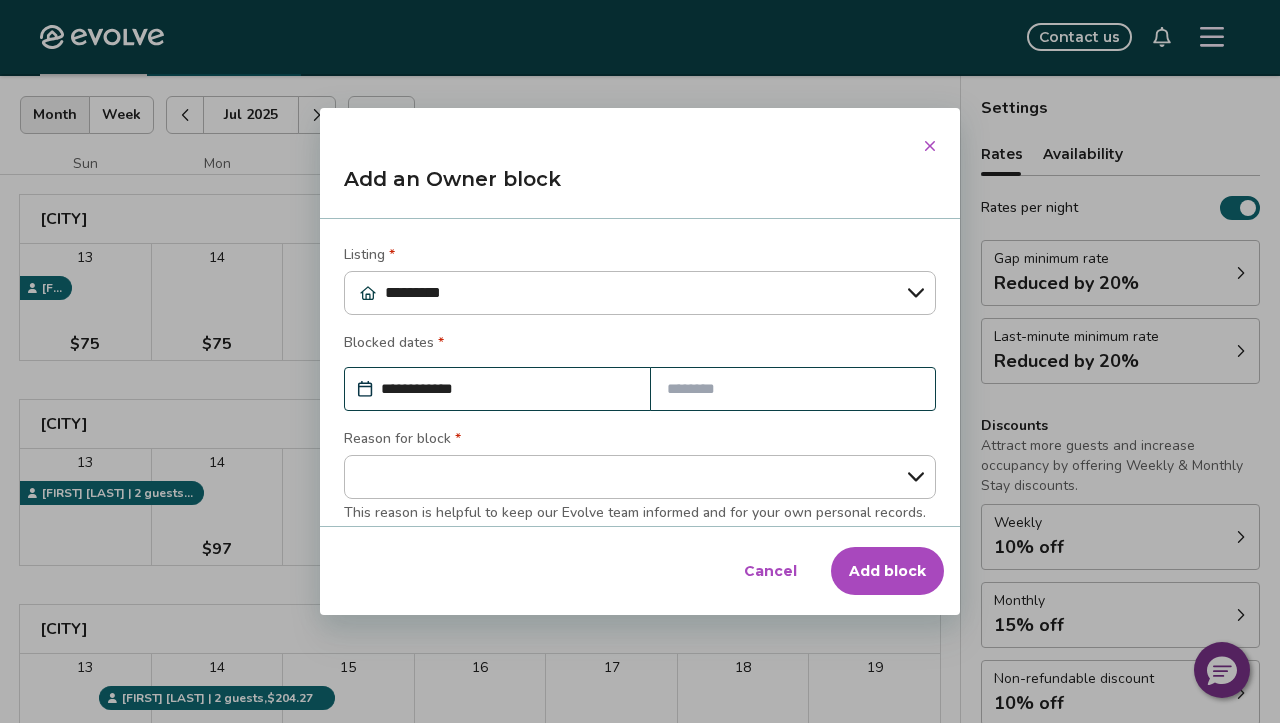 click at bounding box center (793, 389) 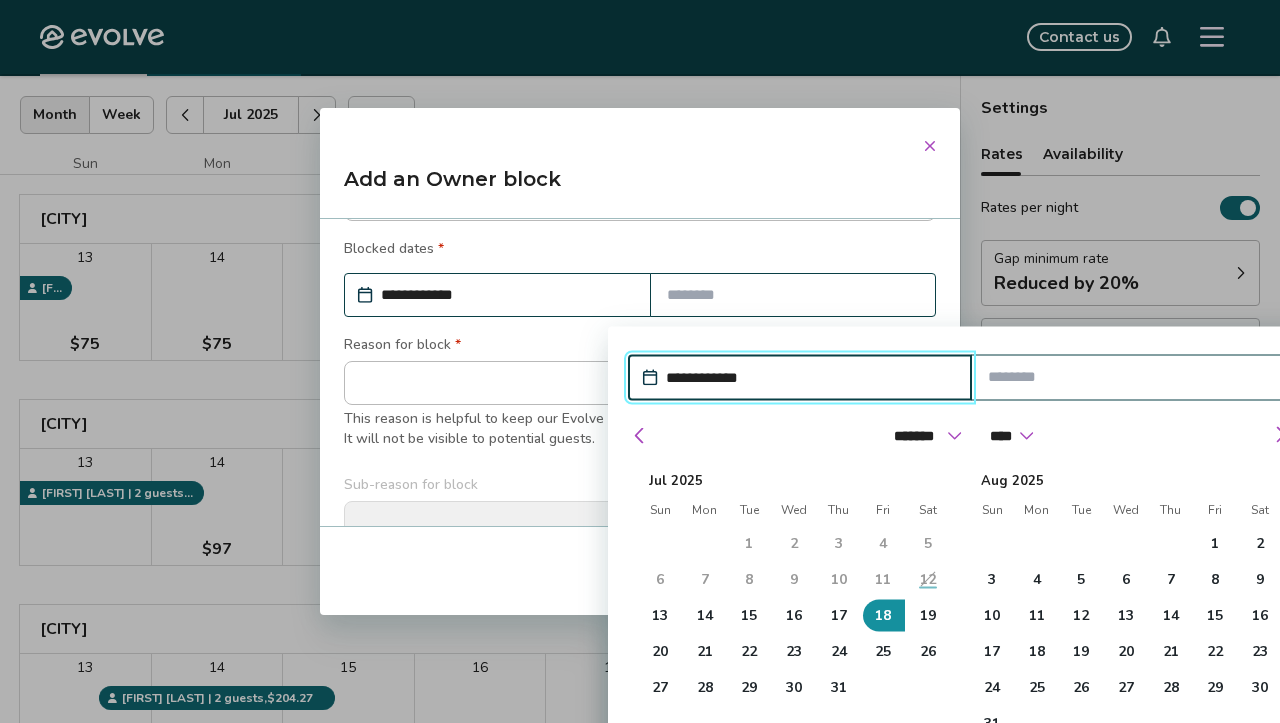 scroll, scrollTop: 149, scrollLeft: 0, axis: vertical 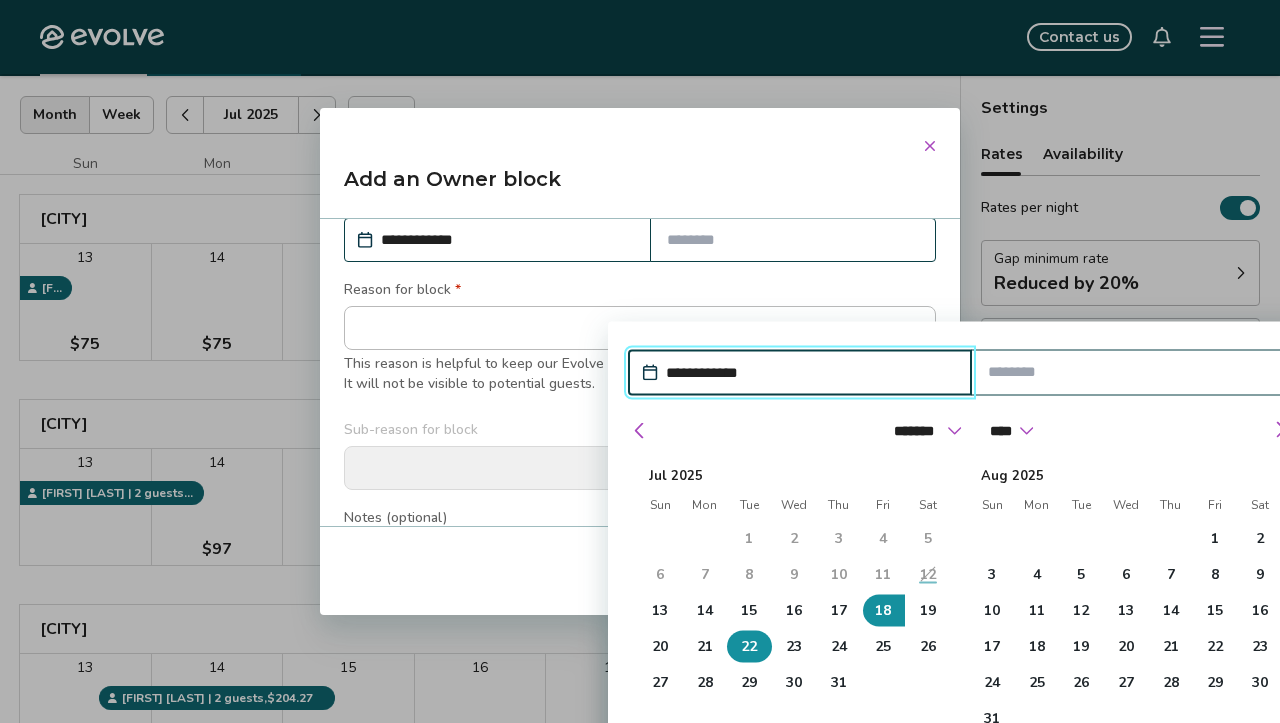 click on "22" at bounding box center [749, 647] 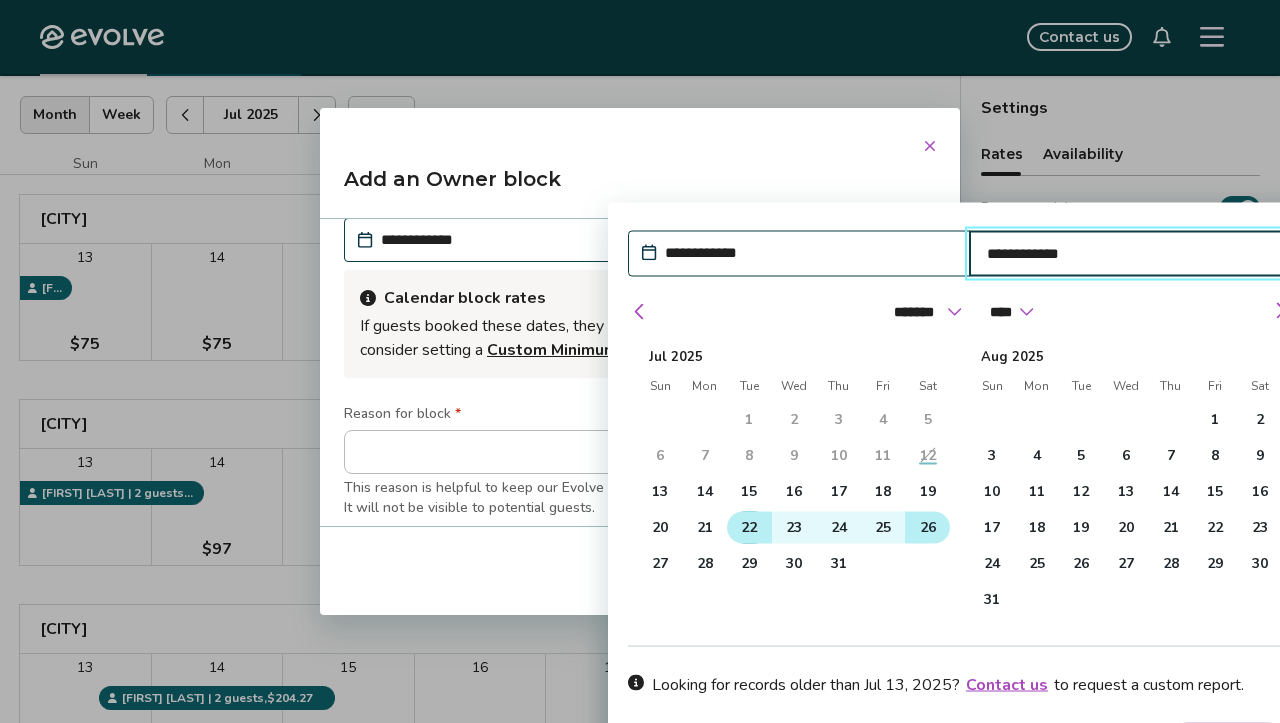 scroll, scrollTop: 304, scrollLeft: 0, axis: vertical 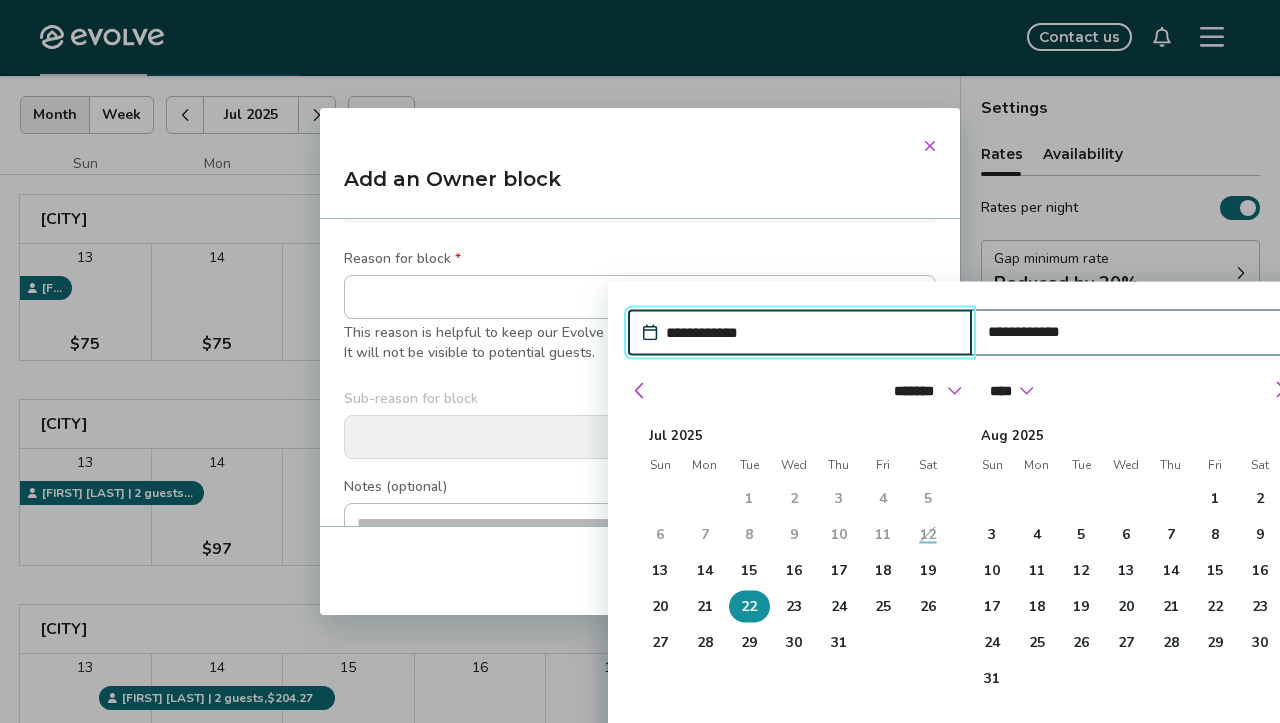 click on "**********" at bounding box center (640, 361) 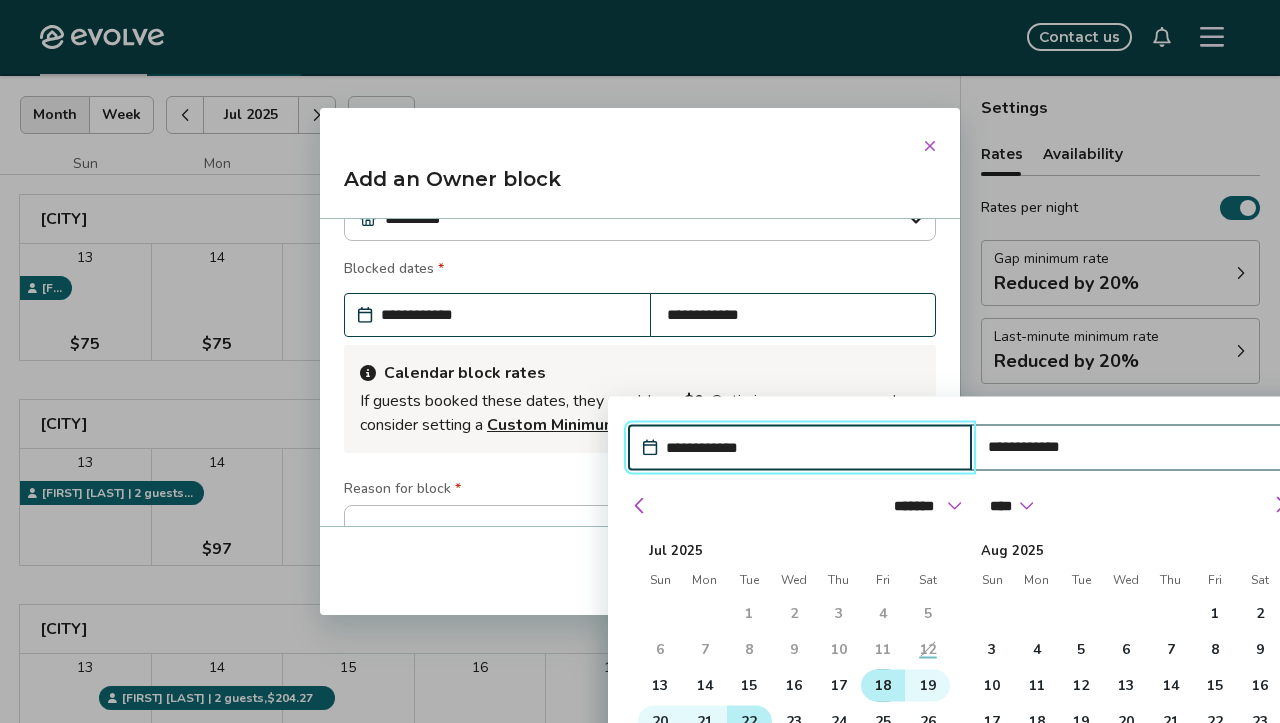 click on "18" at bounding box center (883, 686) 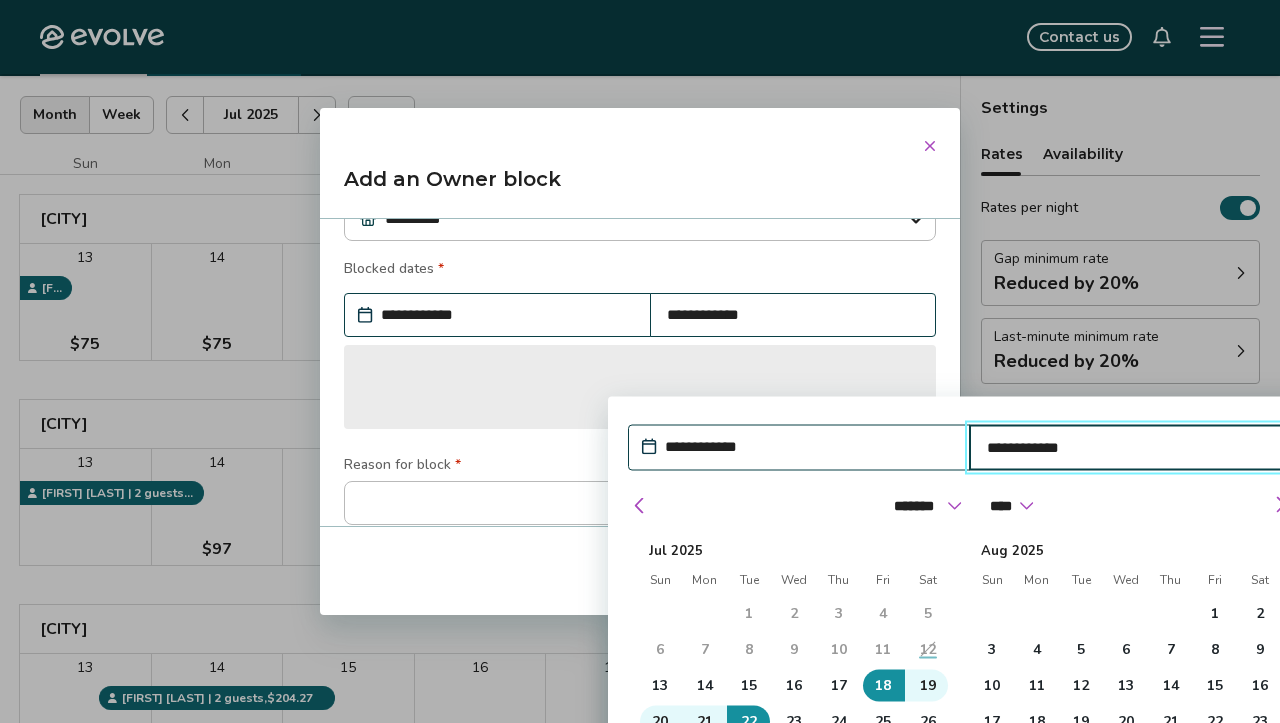 type on "*" 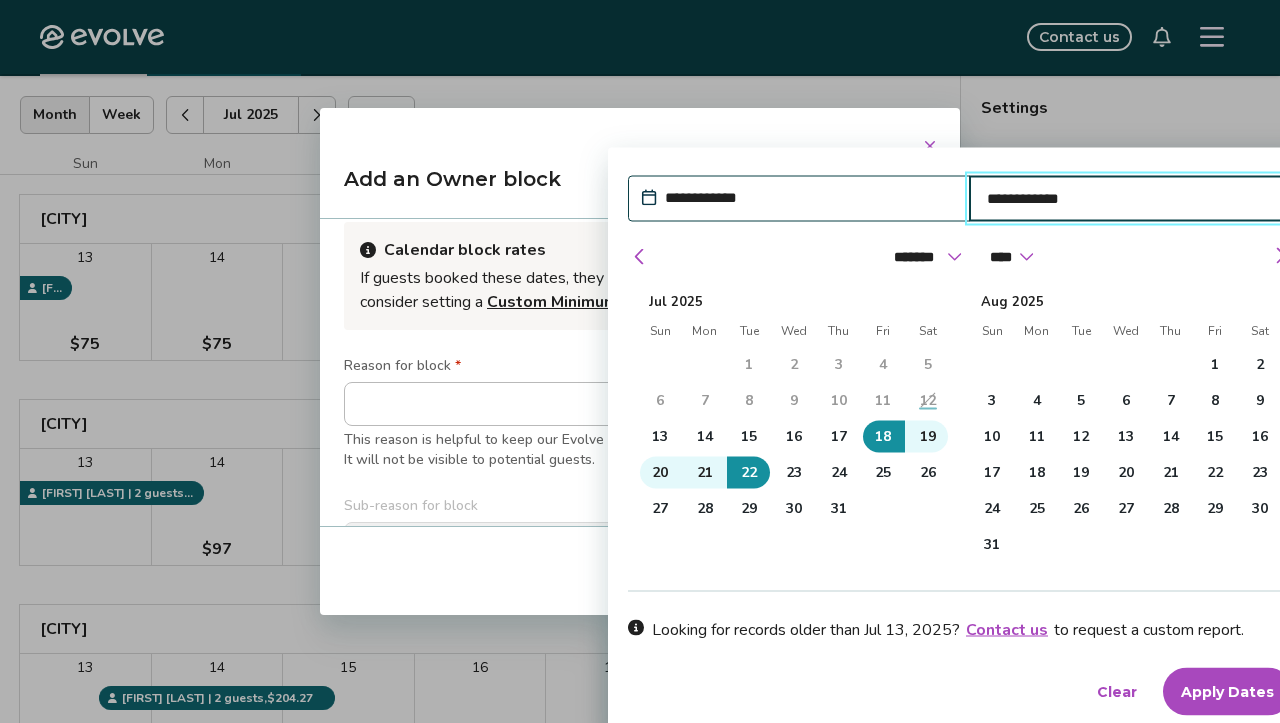 scroll, scrollTop: 323, scrollLeft: 0, axis: vertical 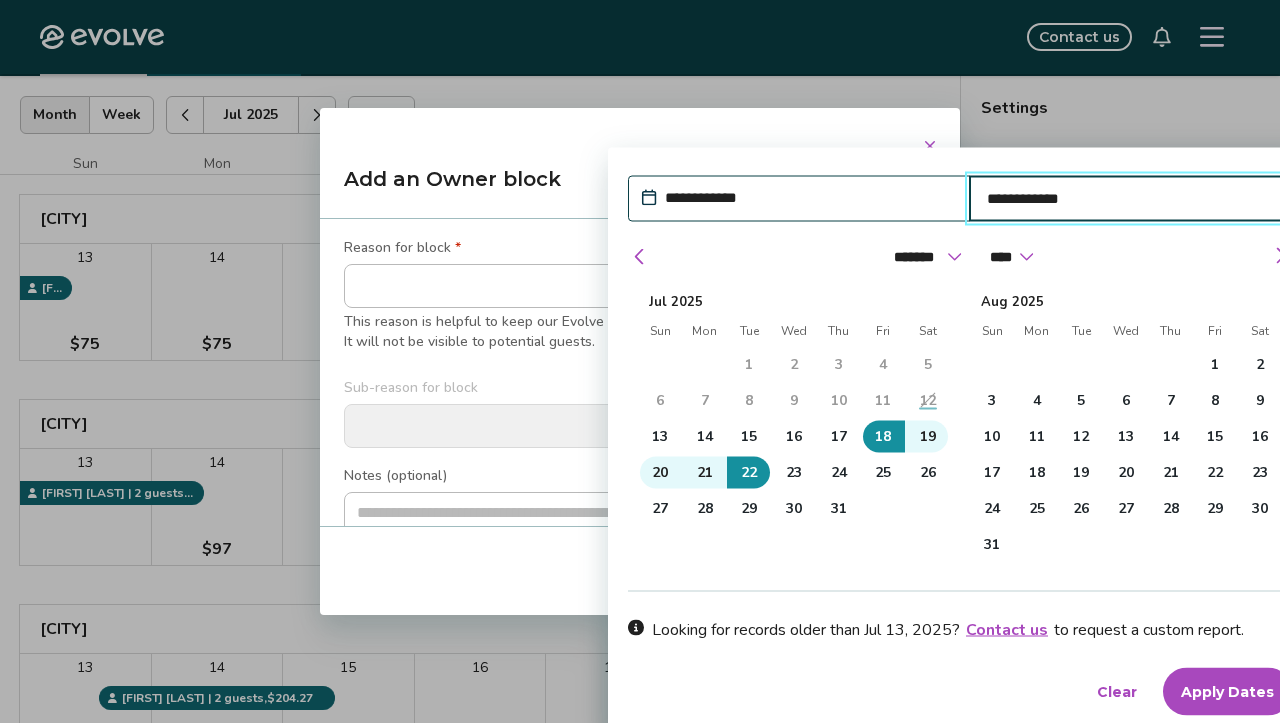 click on "Apply Dates" at bounding box center (1227, 692) 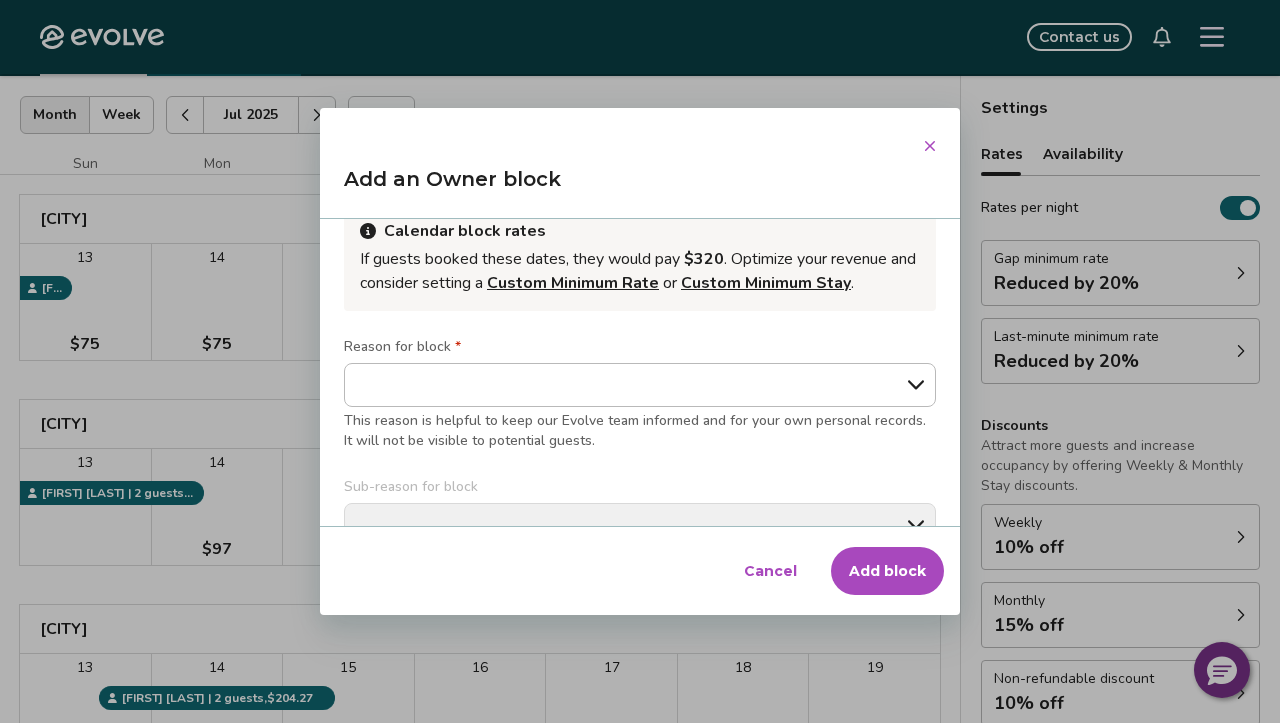 scroll, scrollTop: 269, scrollLeft: 0, axis: vertical 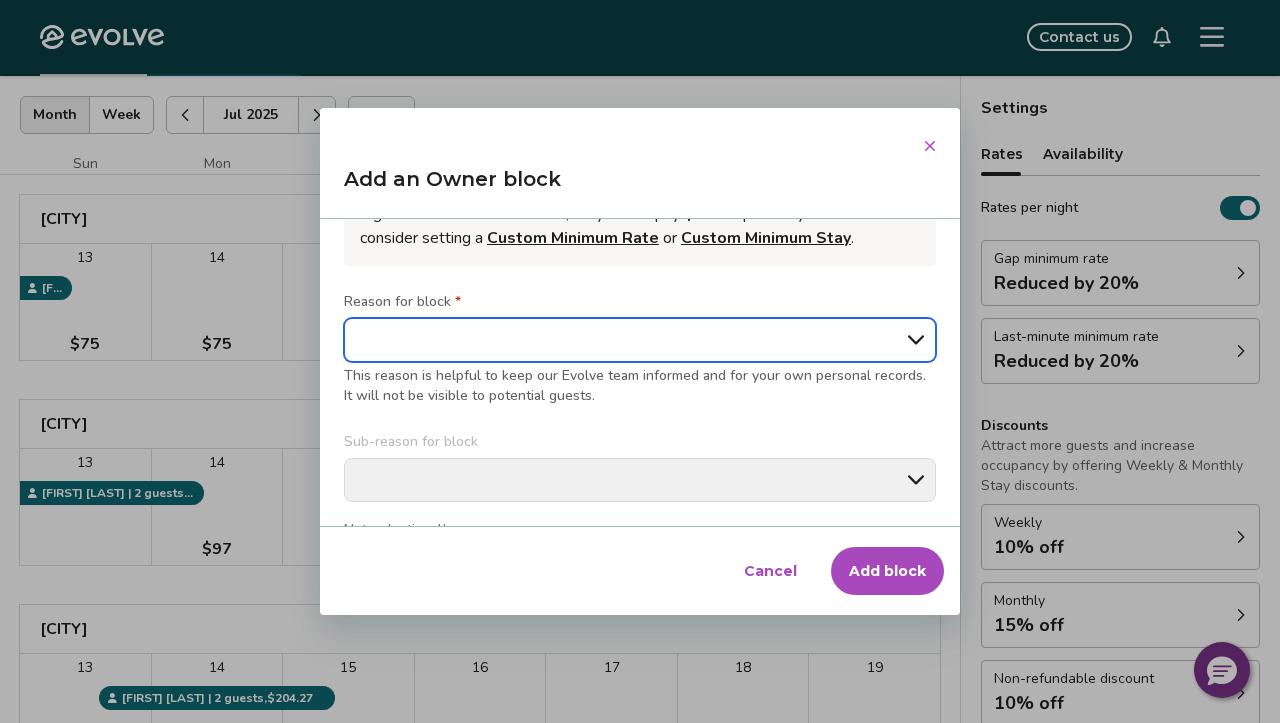 select on "**********" 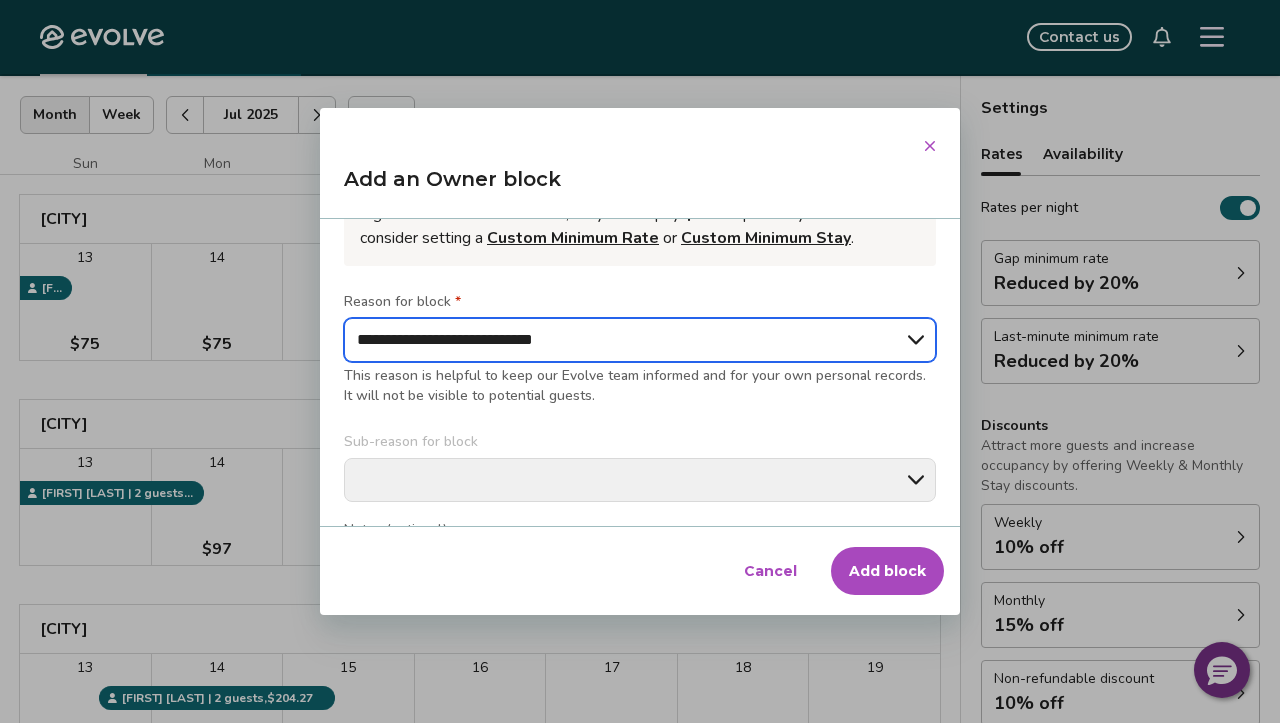 type on "*" 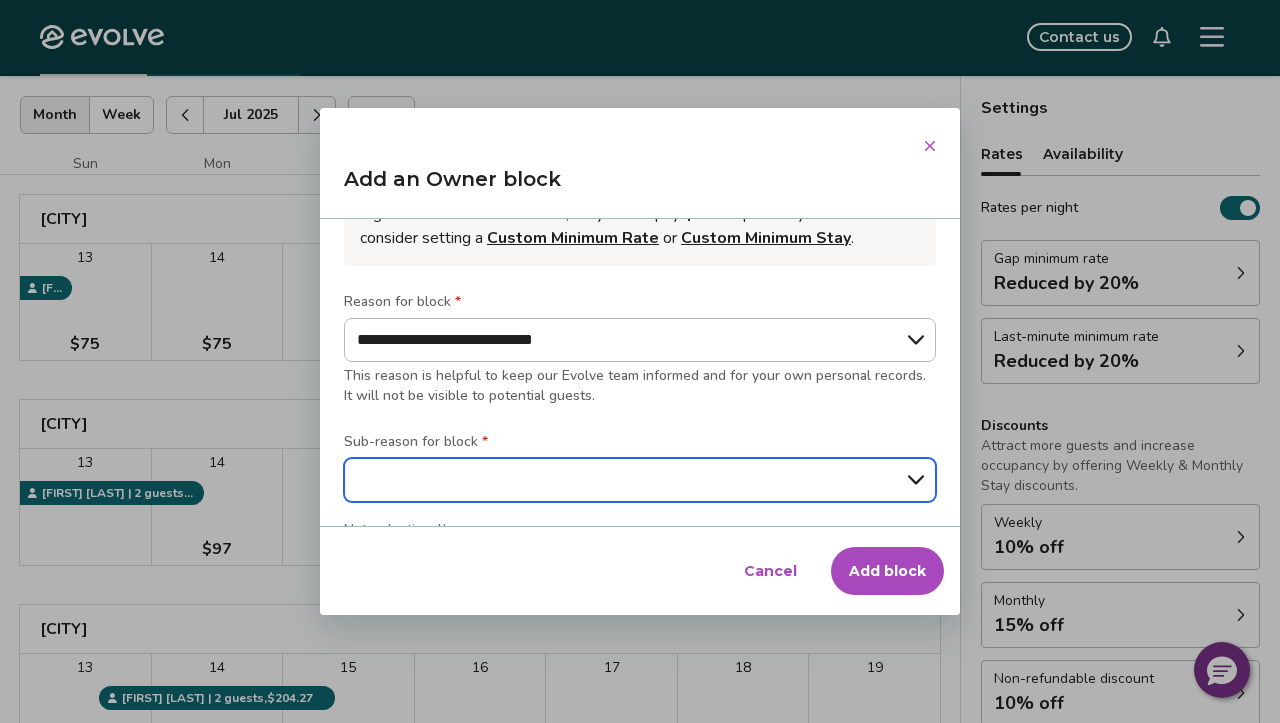 select on "**********" 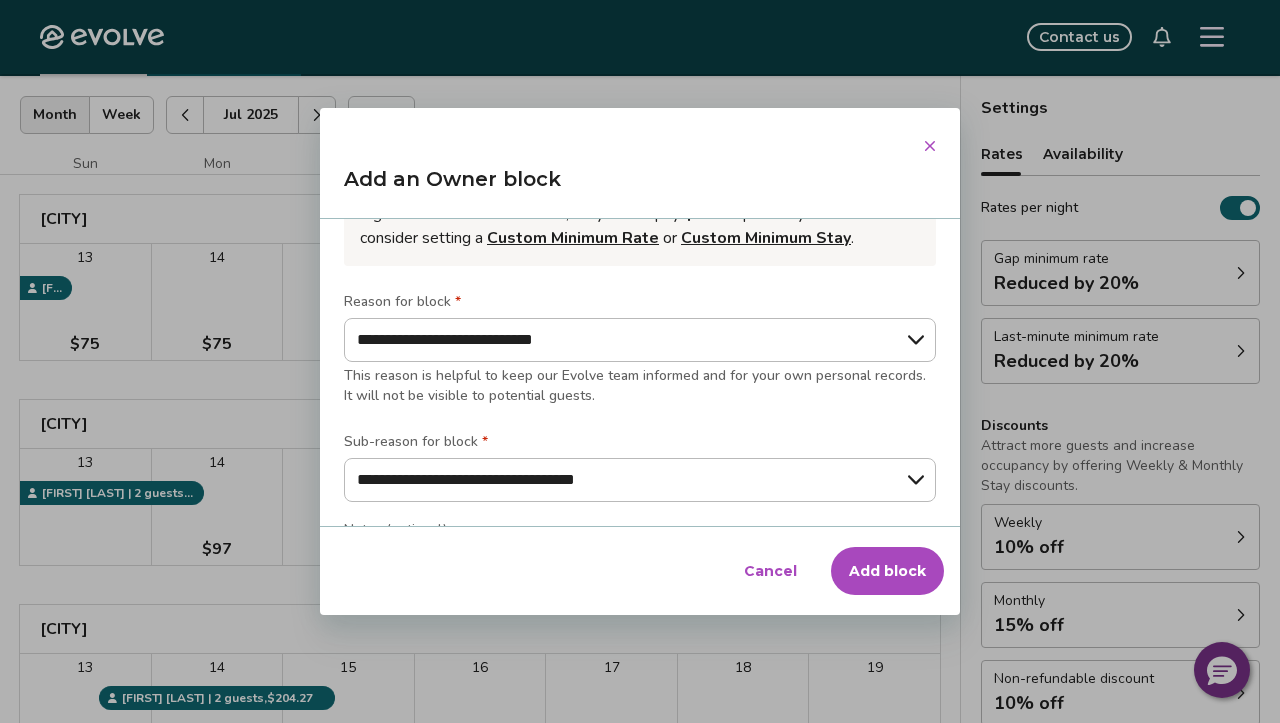 click on "Add block" at bounding box center (887, 571) 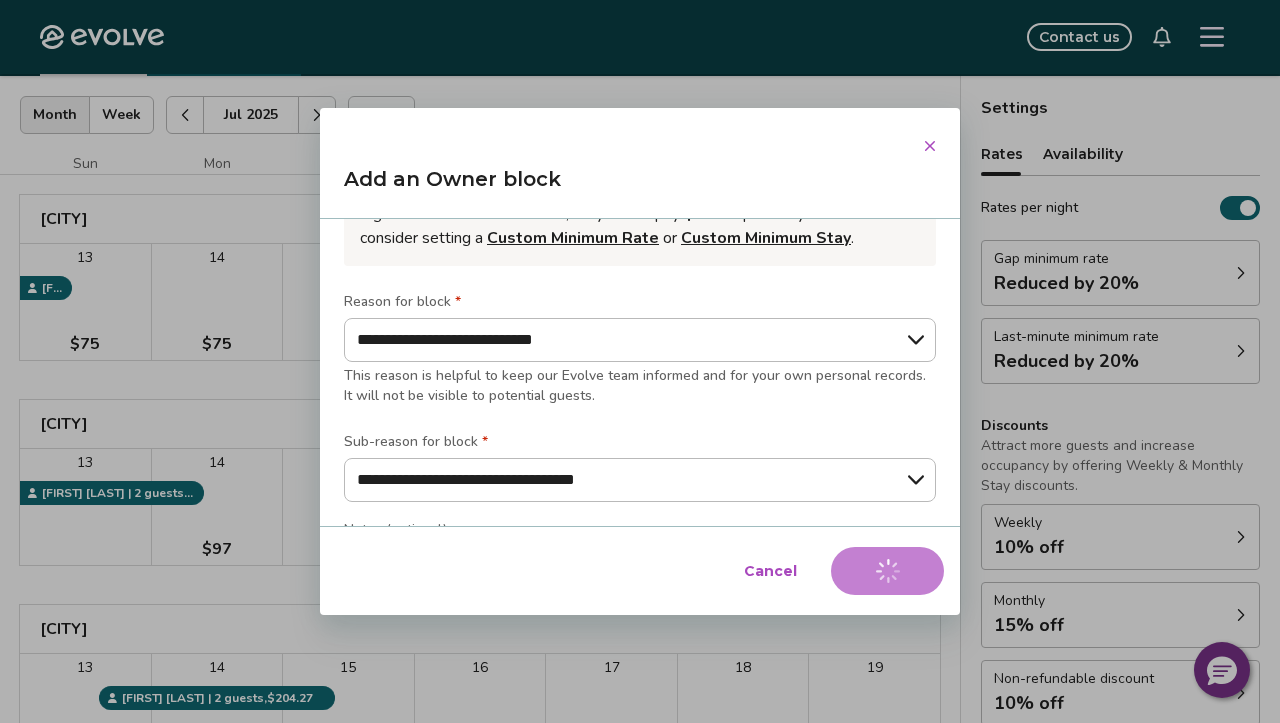 type on "*" 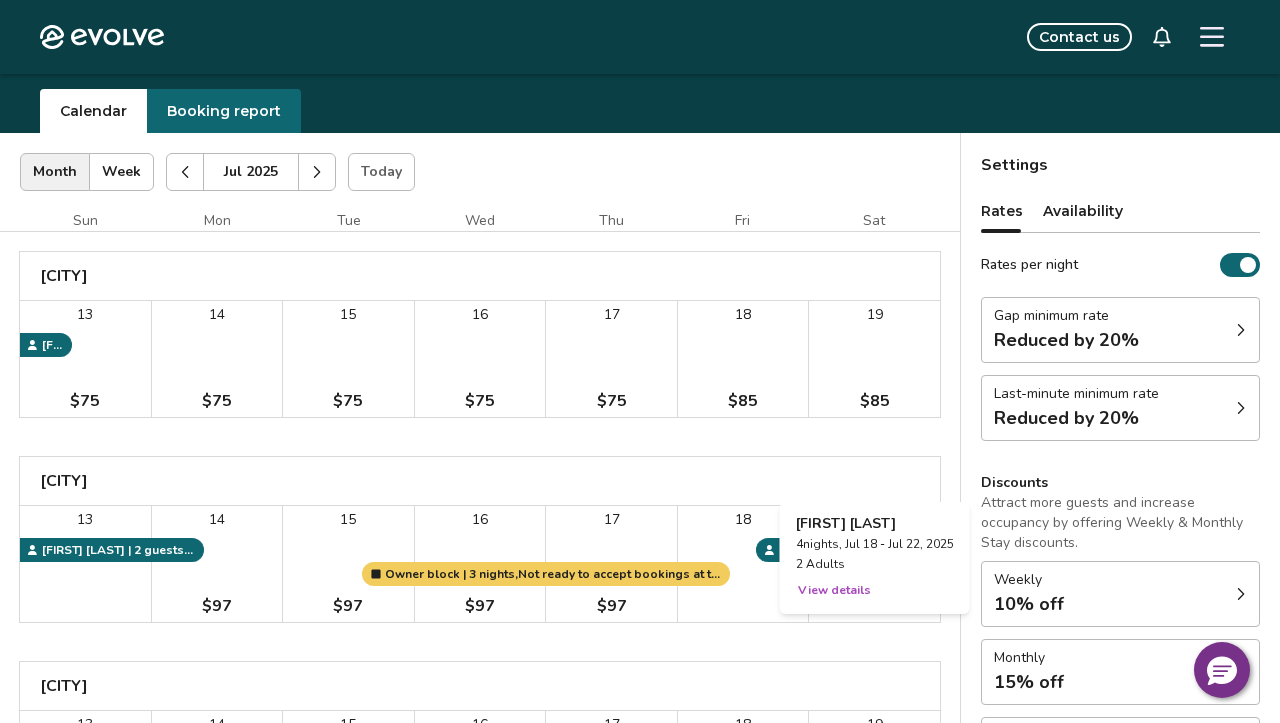 scroll, scrollTop: 0, scrollLeft: 0, axis: both 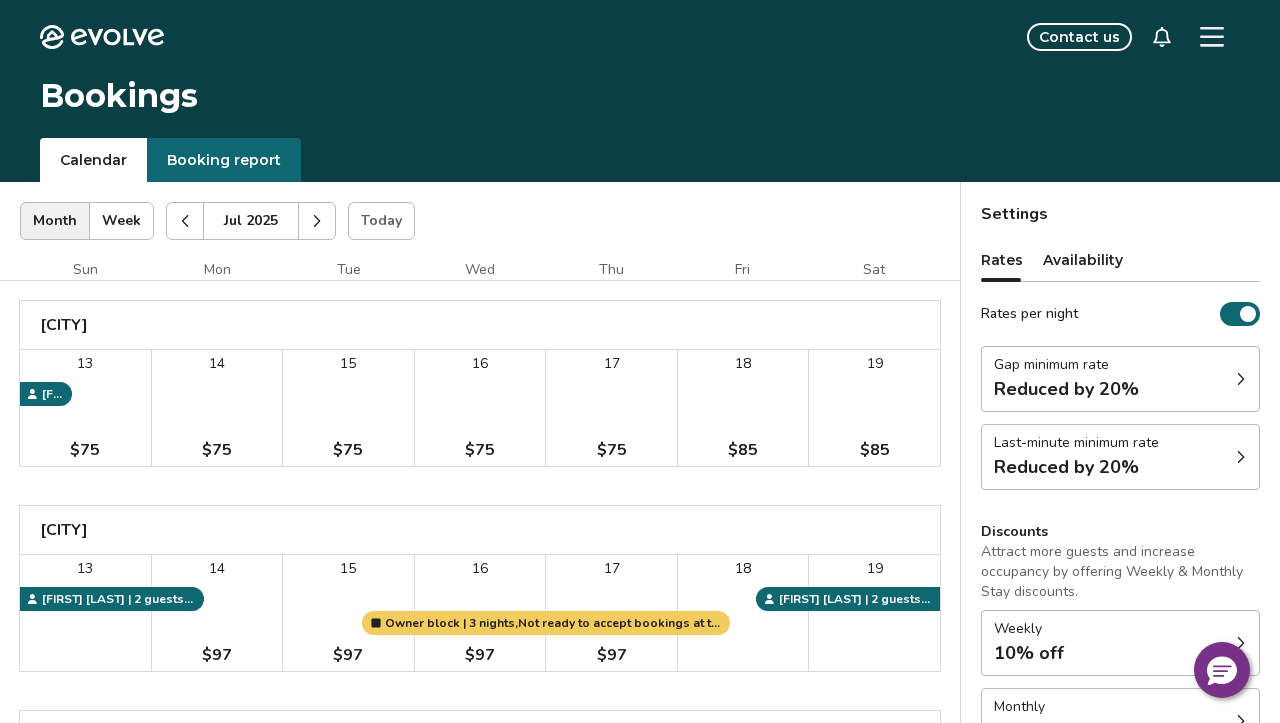 click 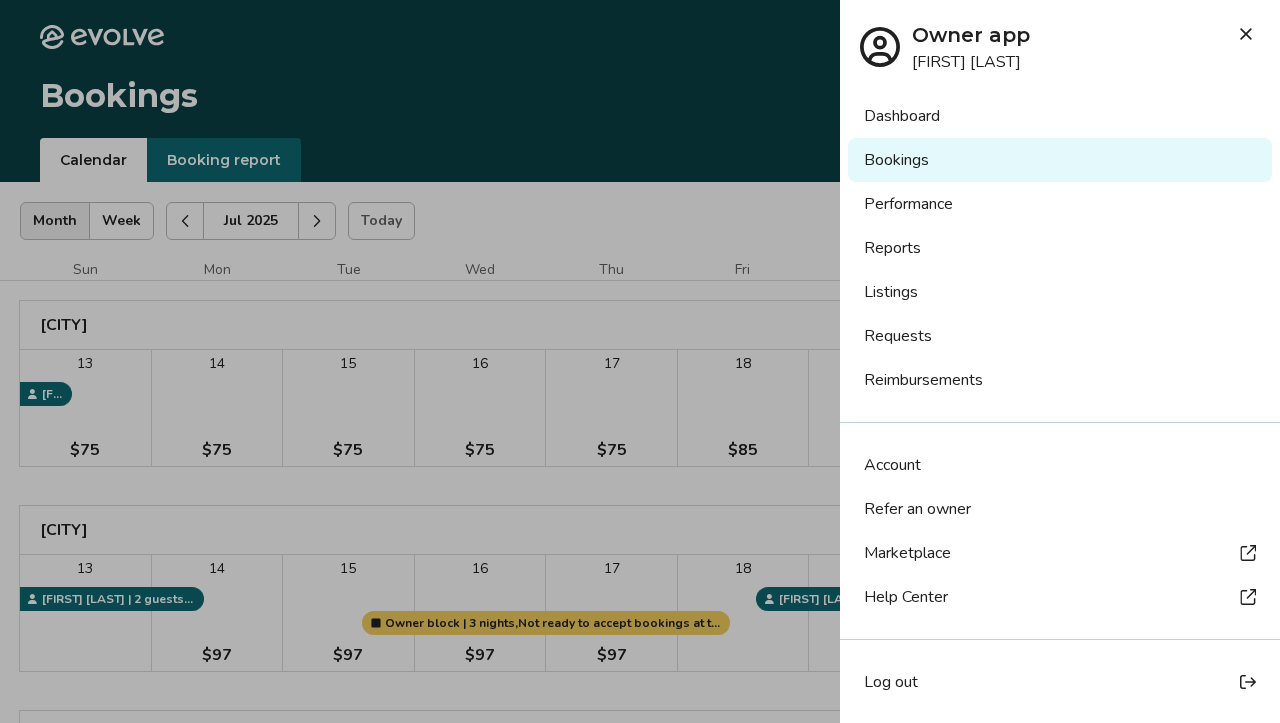 click at bounding box center [640, 361] 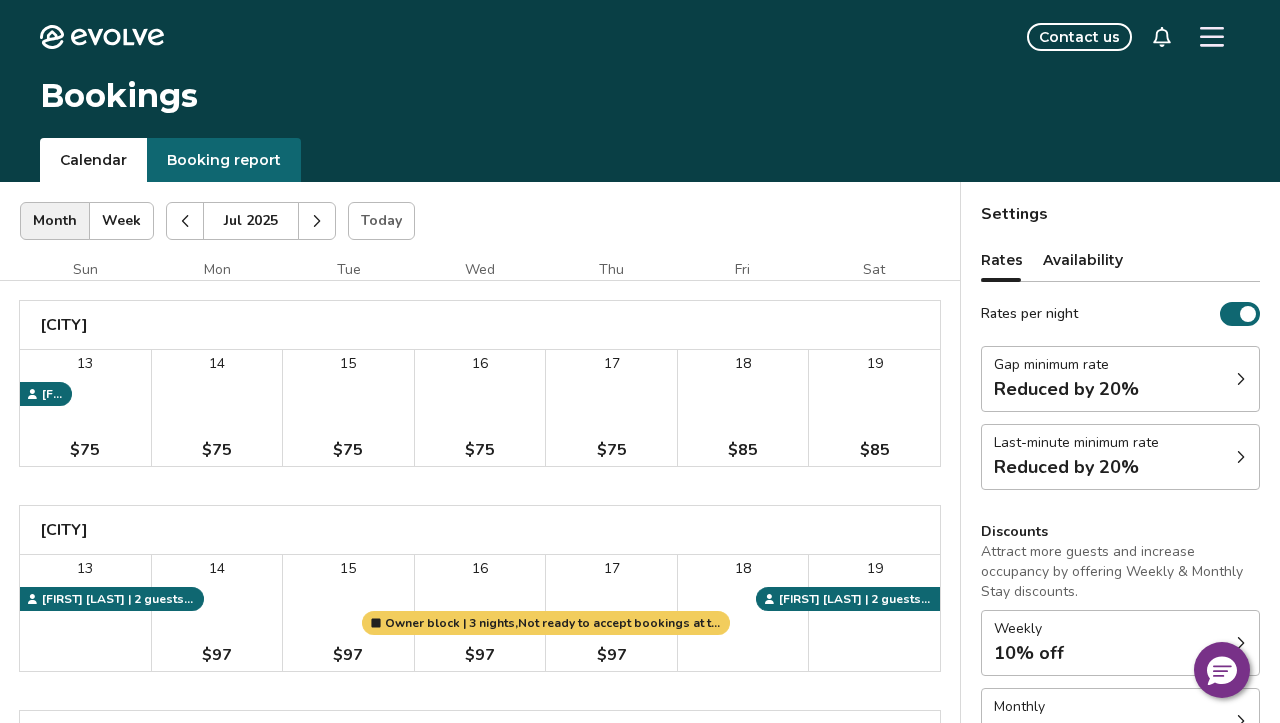 click on "Month" at bounding box center [55, 221] 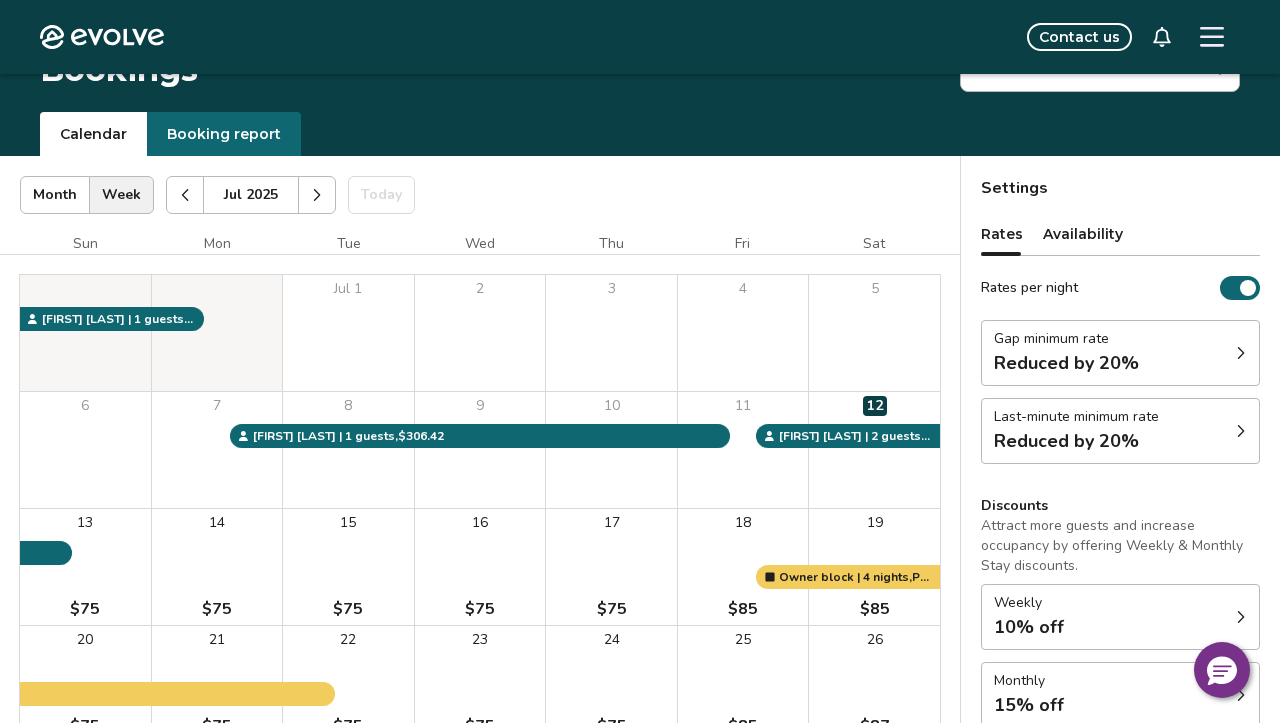 scroll, scrollTop: 0, scrollLeft: 0, axis: both 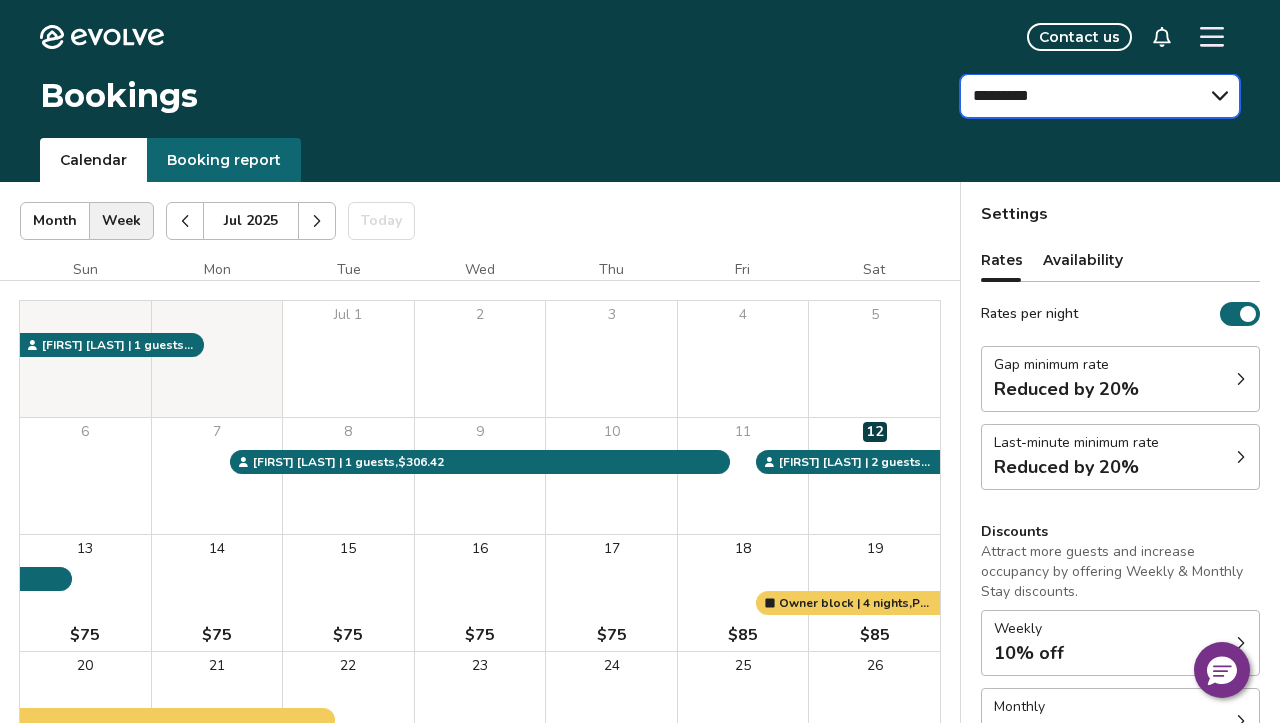 select on "**********" 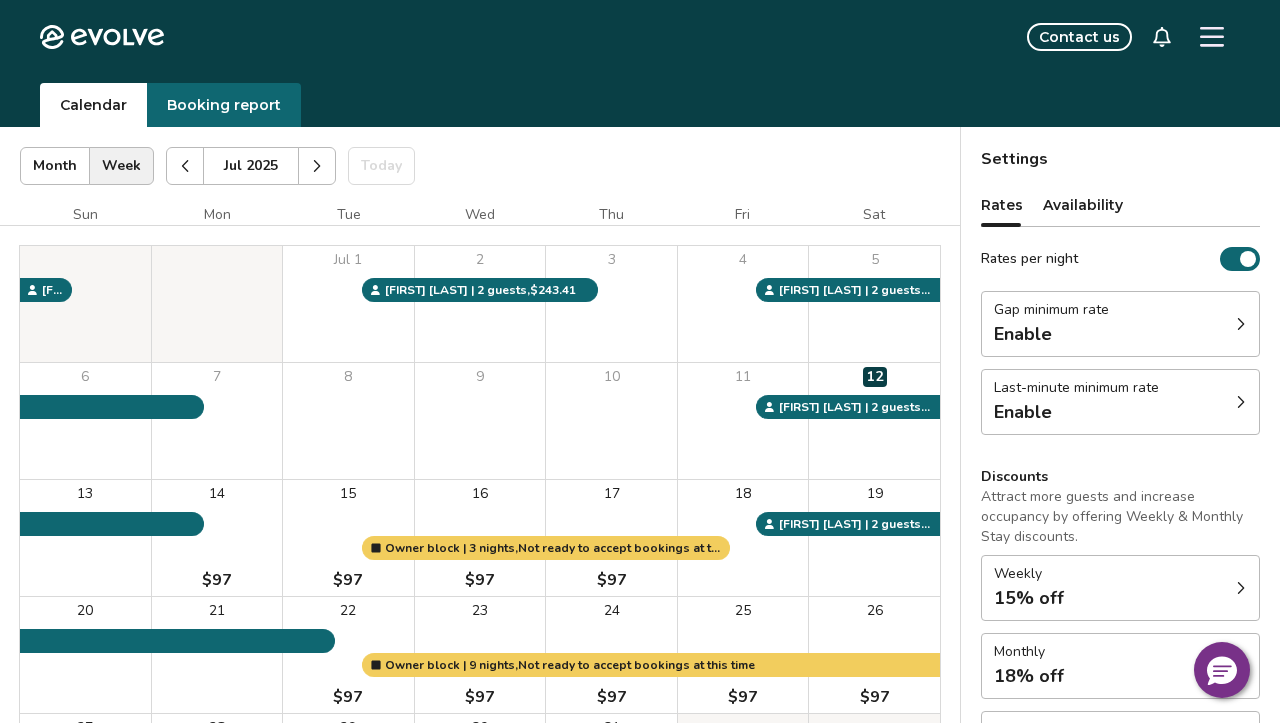 scroll, scrollTop: 0, scrollLeft: 0, axis: both 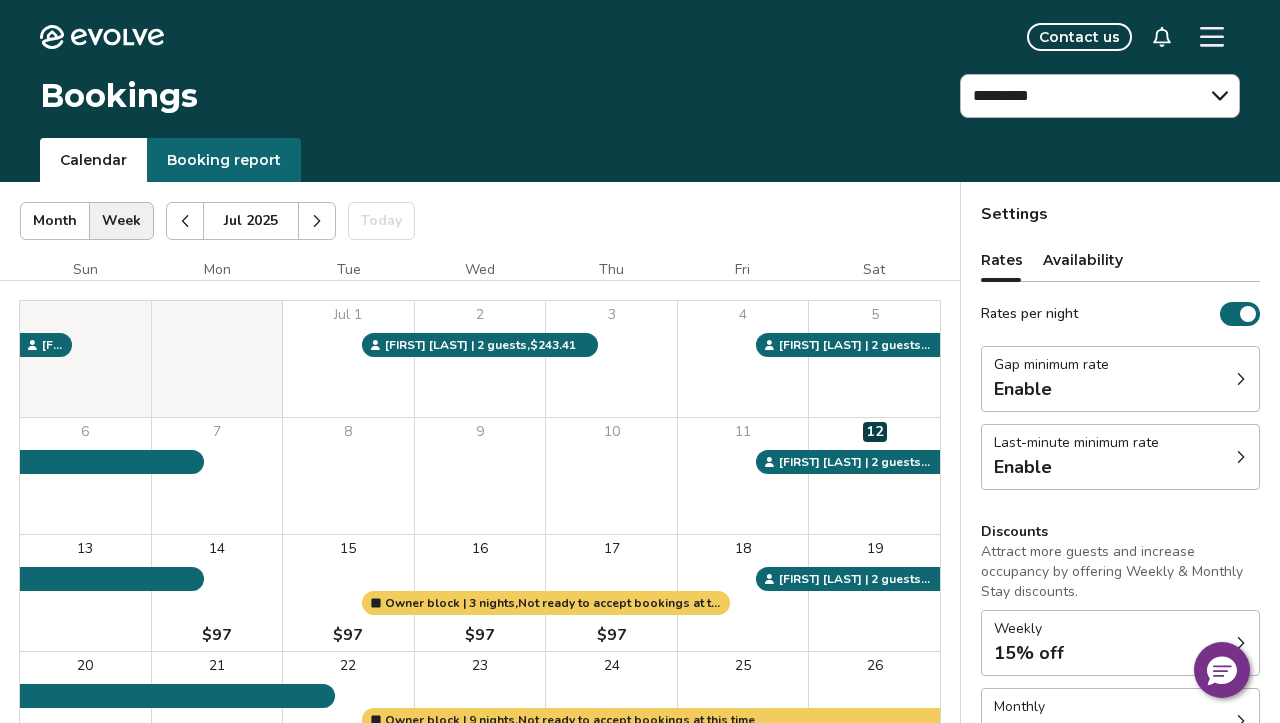 click on "Jul 2025  | Views Month Week Jul 2025 Today Settings" at bounding box center [480, 221] 